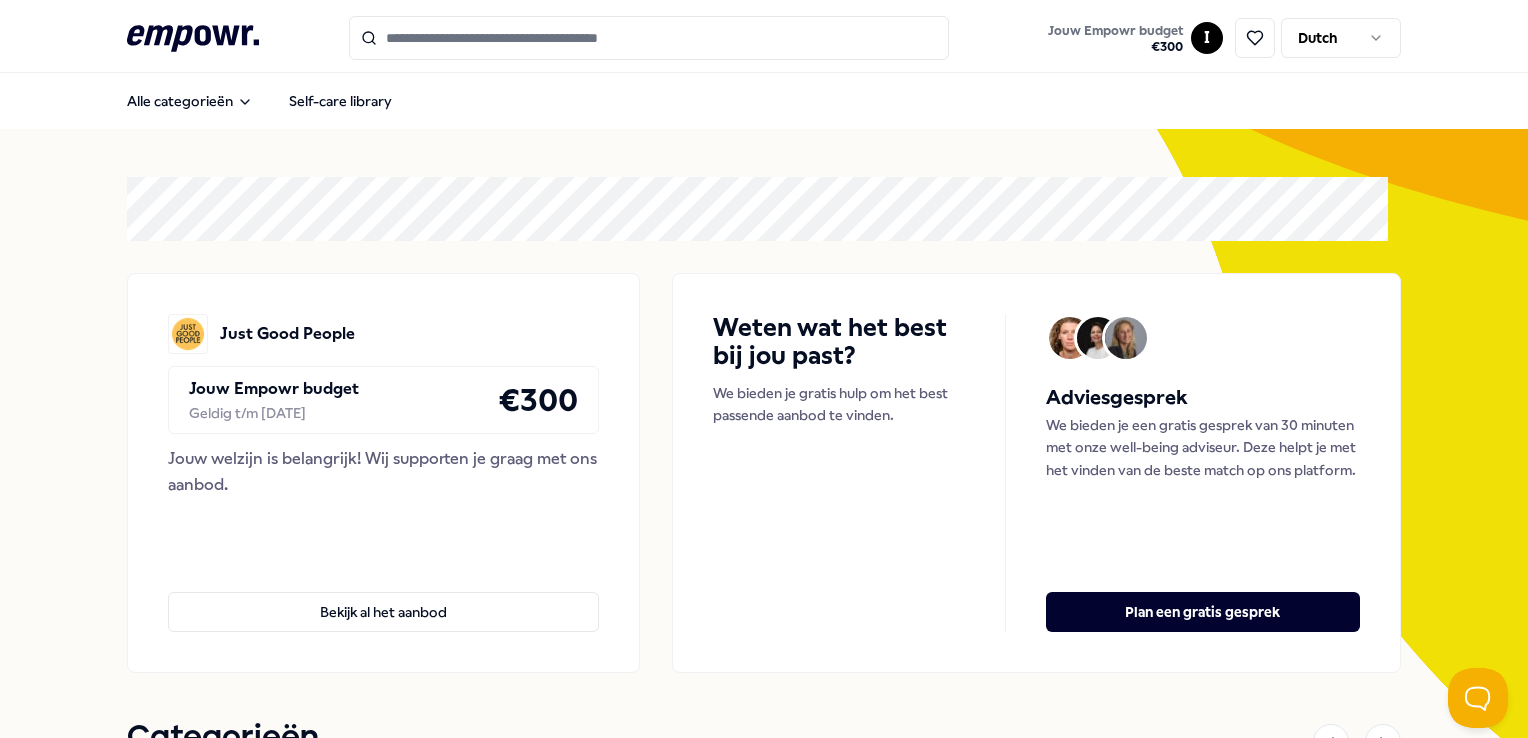 scroll, scrollTop: 0, scrollLeft: 0, axis: both 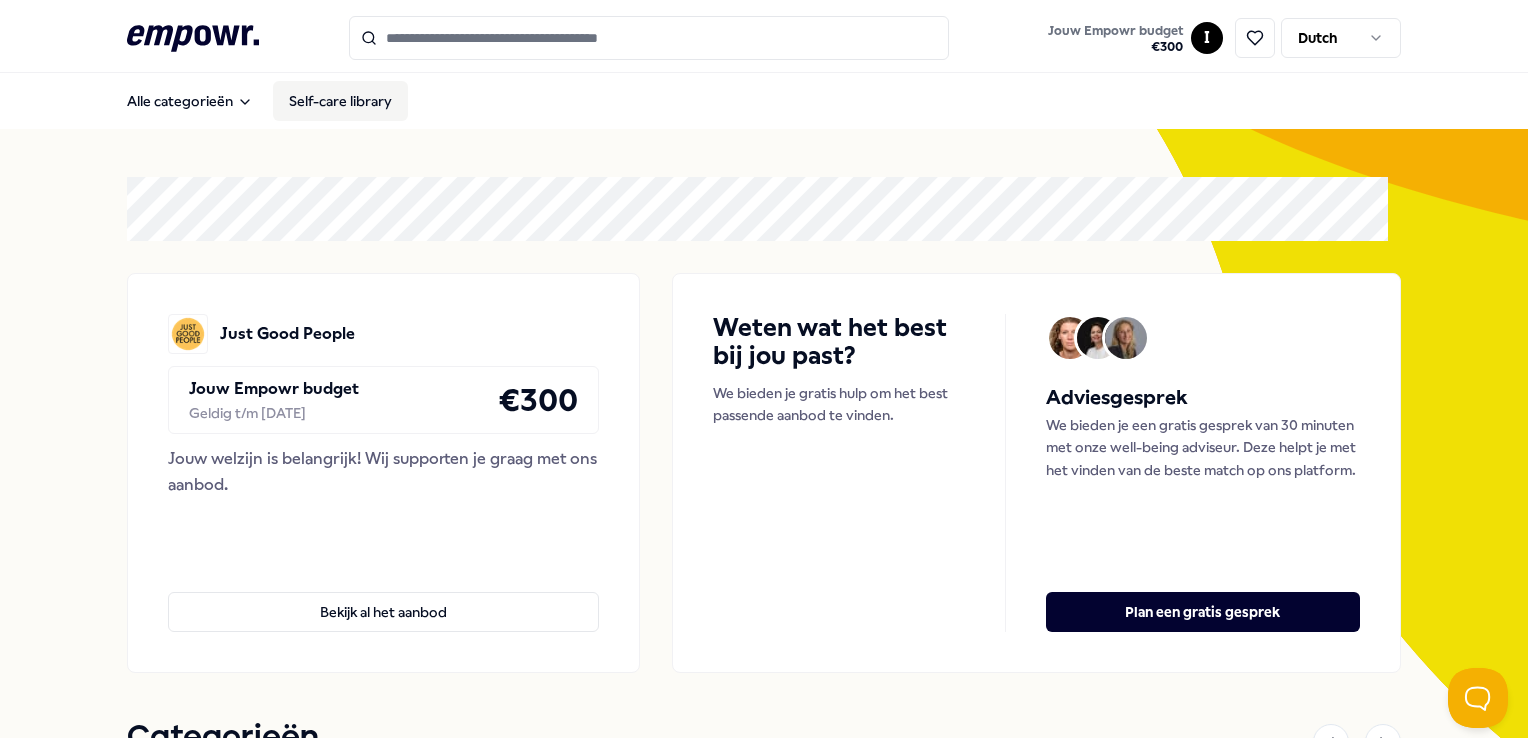 click on "Self-care library" at bounding box center [340, 101] 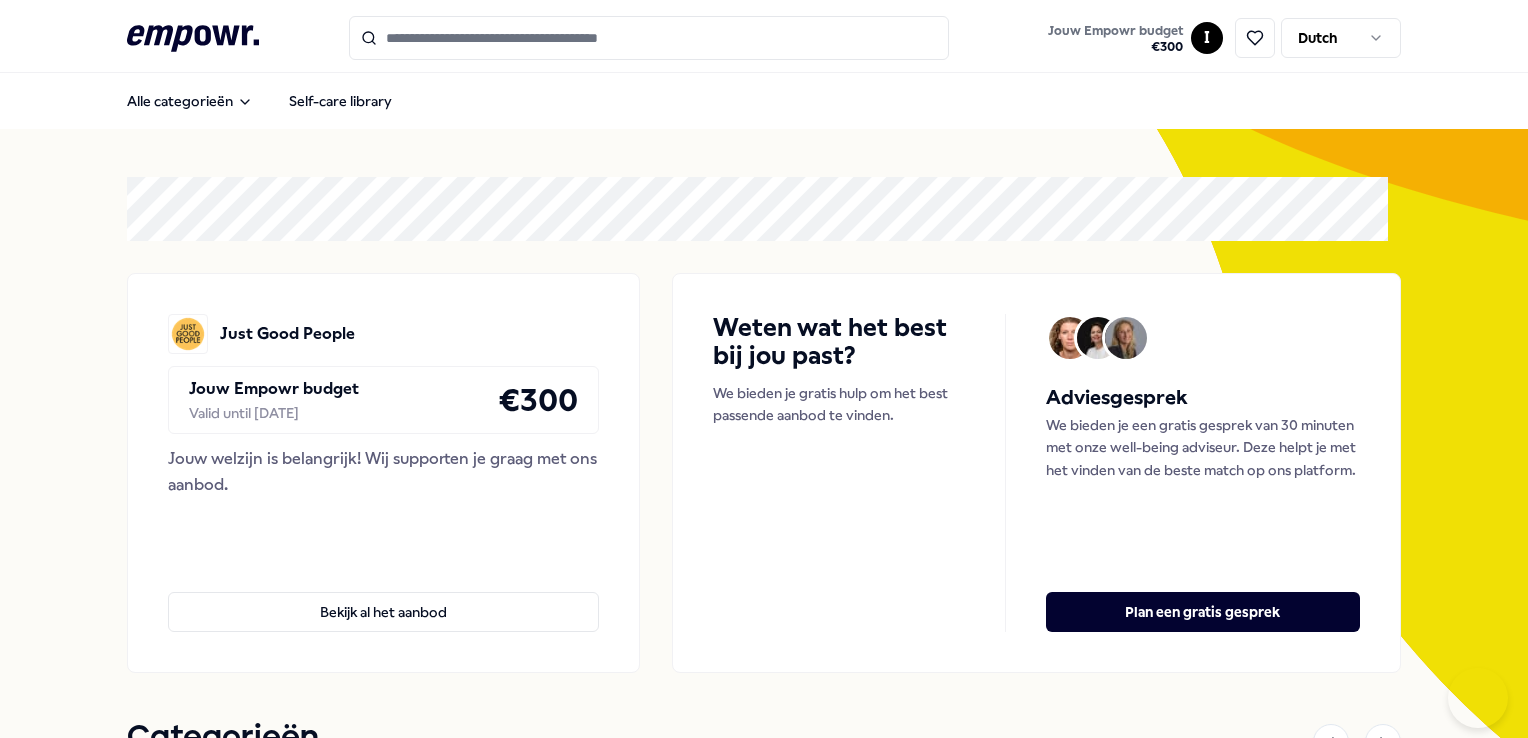 scroll, scrollTop: 0, scrollLeft: 0, axis: both 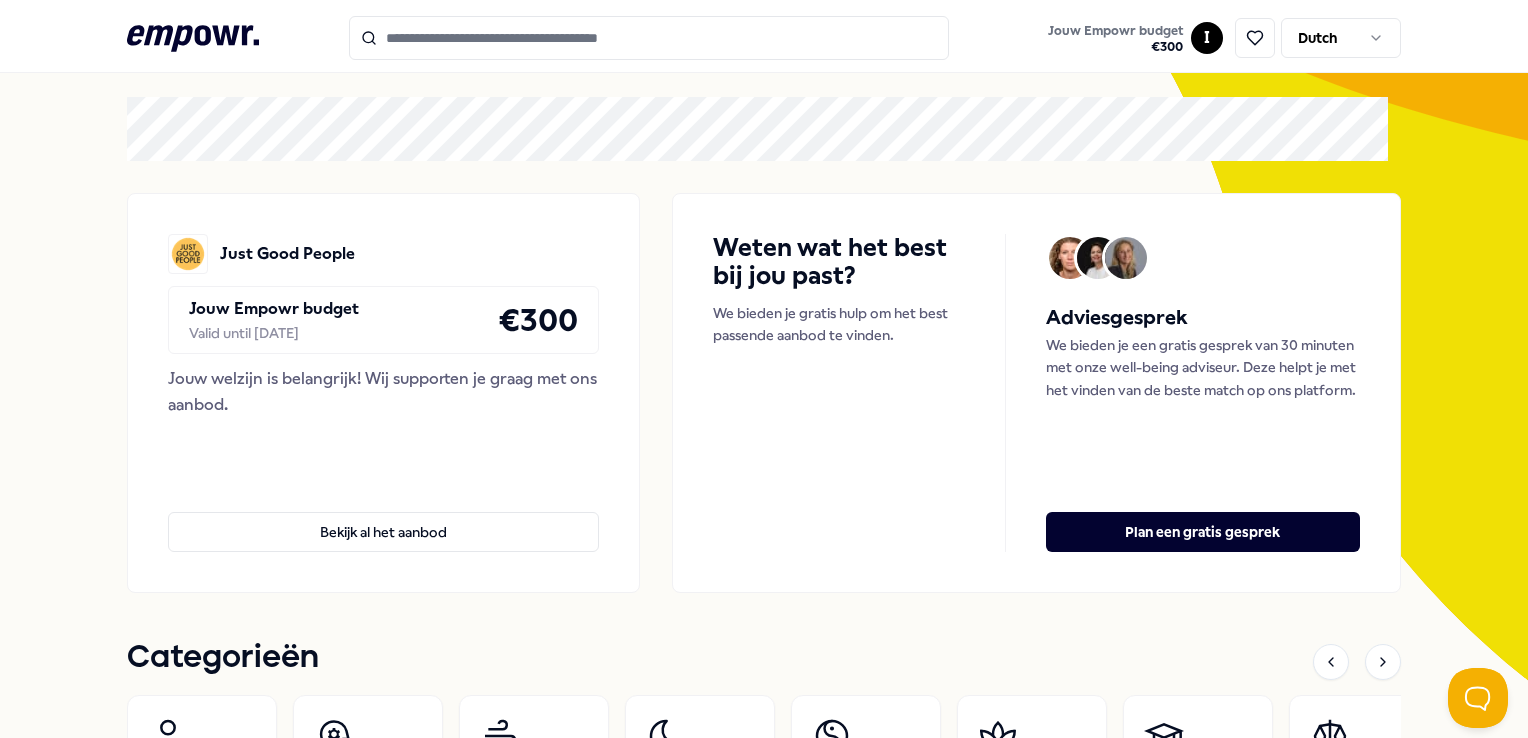 click on "Bekijk al het aanbod" at bounding box center [383, 532] 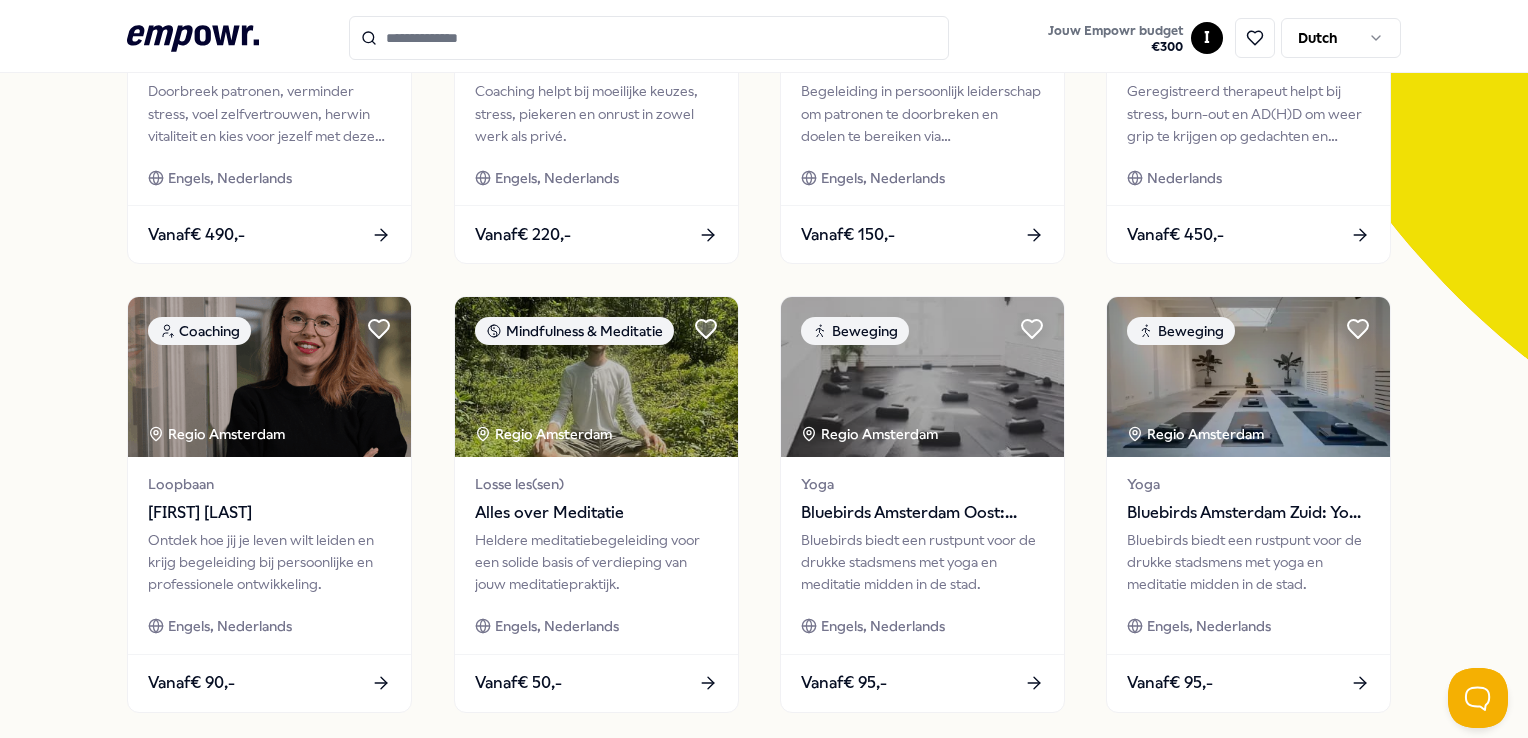 scroll, scrollTop: 0, scrollLeft: 0, axis: both 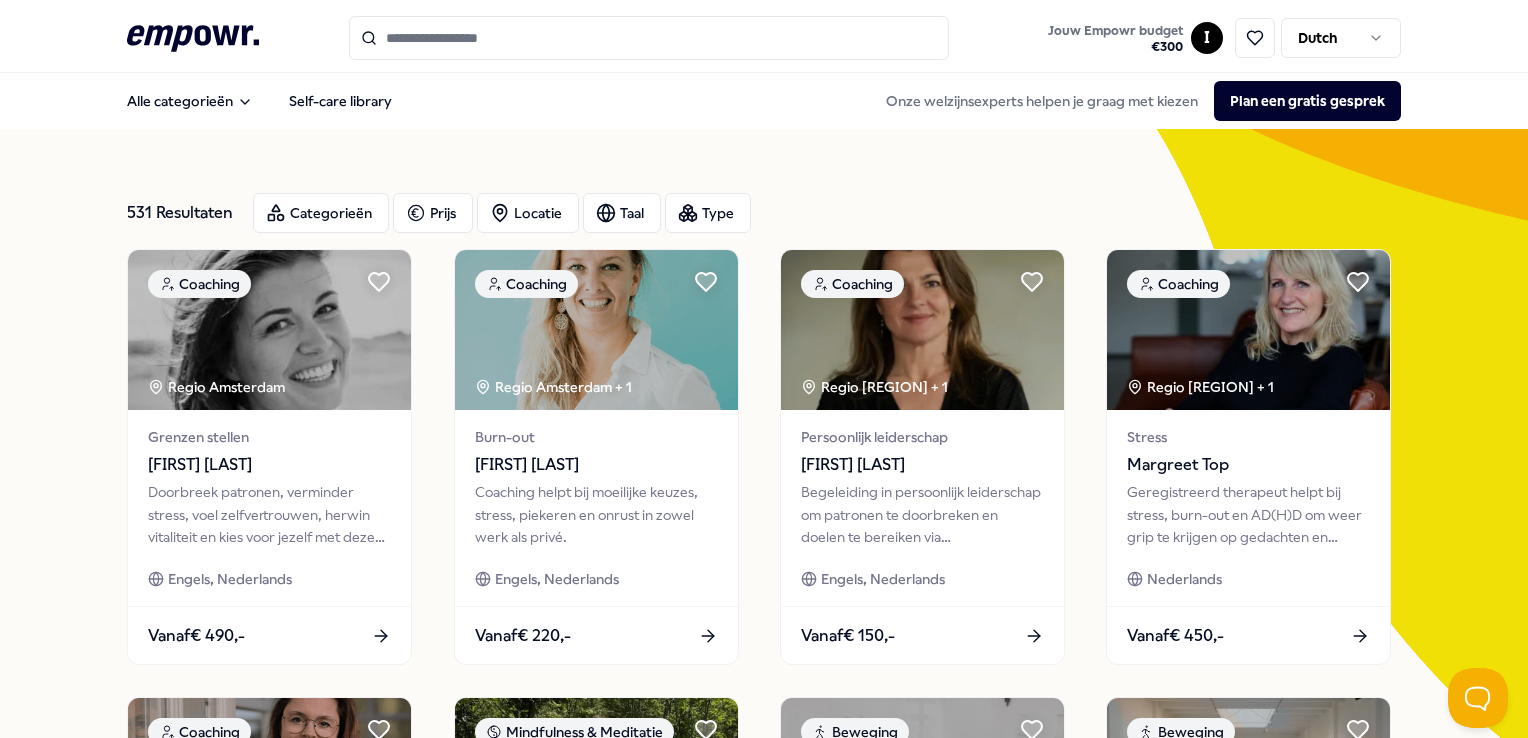 click at bounding box center (649, 38) 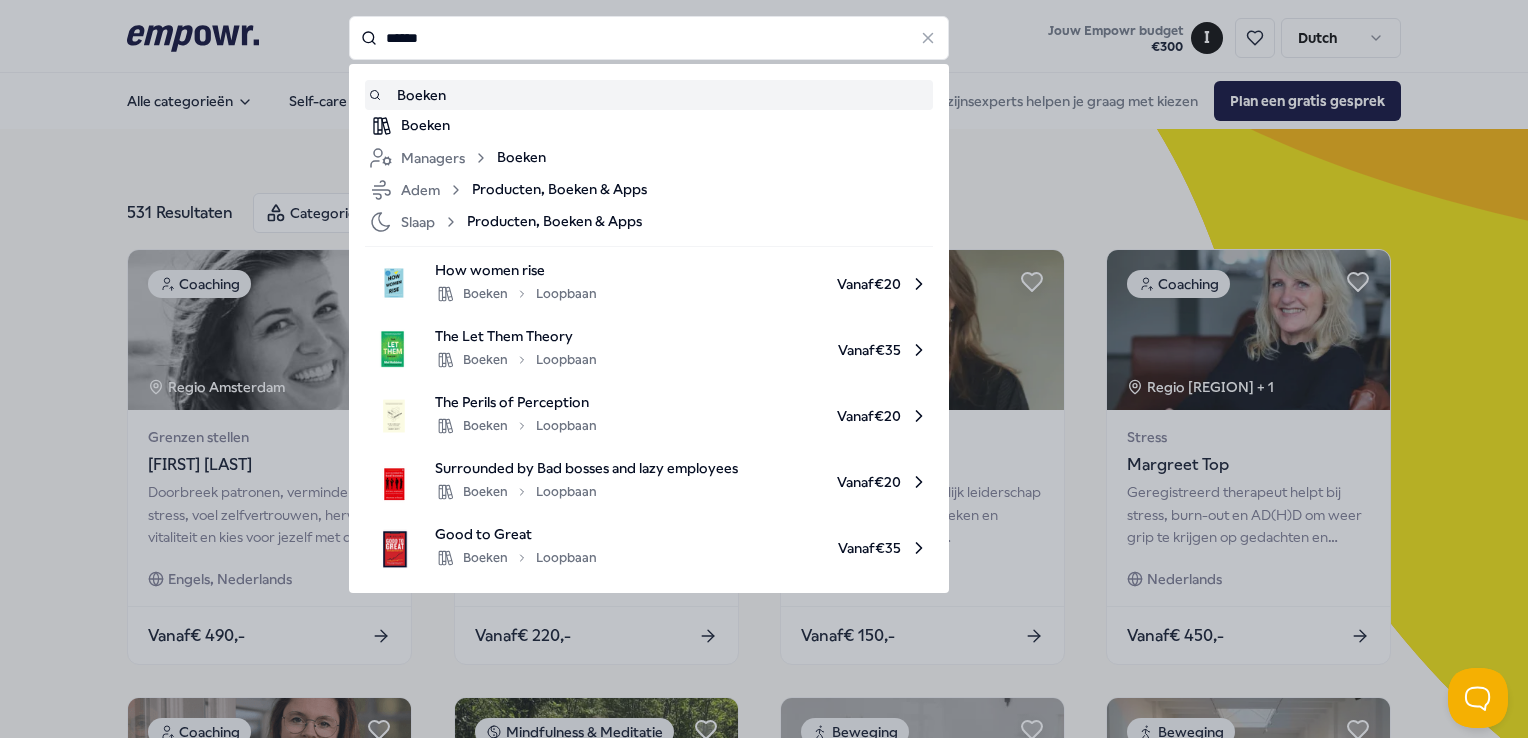 type on "******" 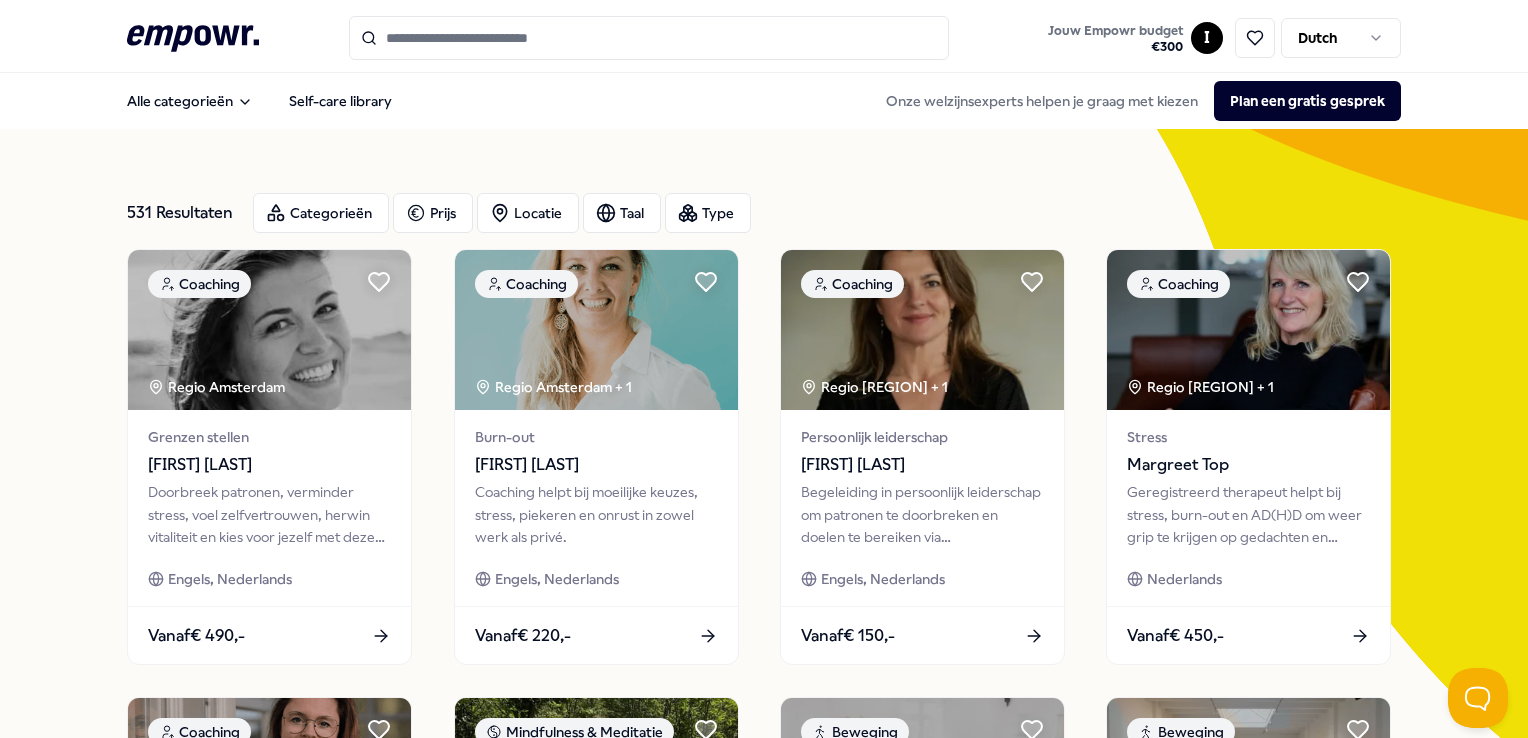 type on "******" 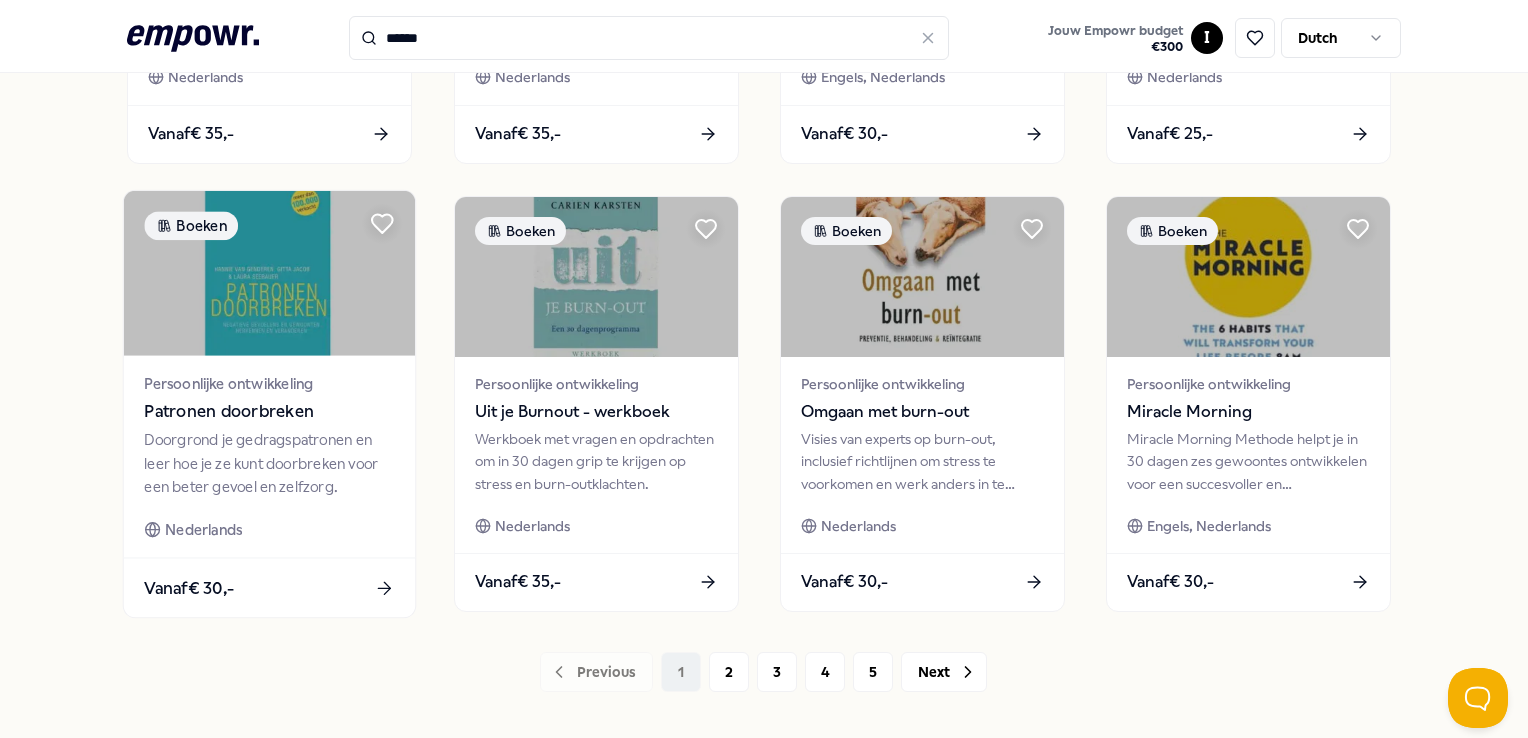 scroll, scrollTop: 1049, scrollLeft: 0, axis: vertical 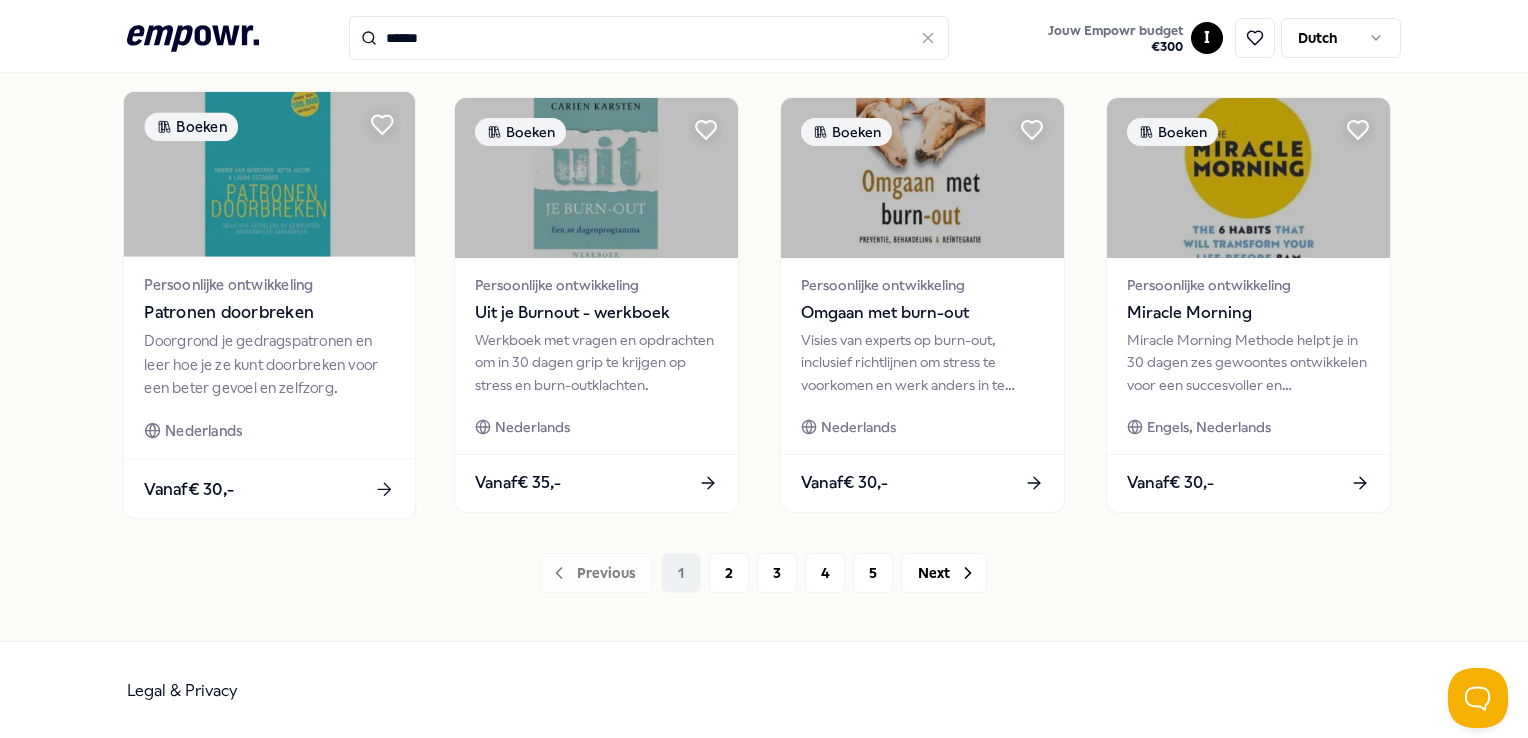 click on "Patronen doorbreken" at bounding box center [270, 313] 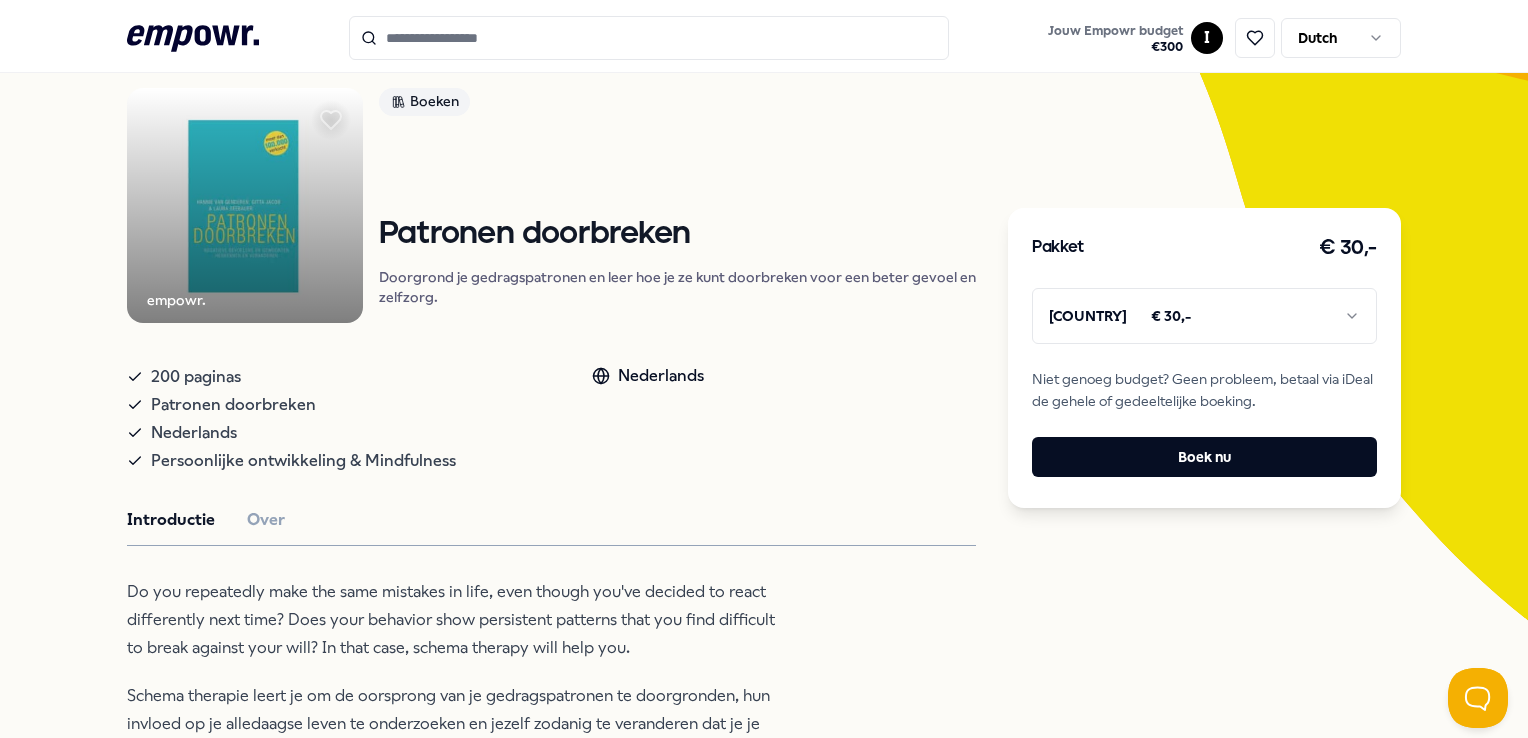 scroll, scrollTop: 128, scrollLeft: 0, axis: vertical 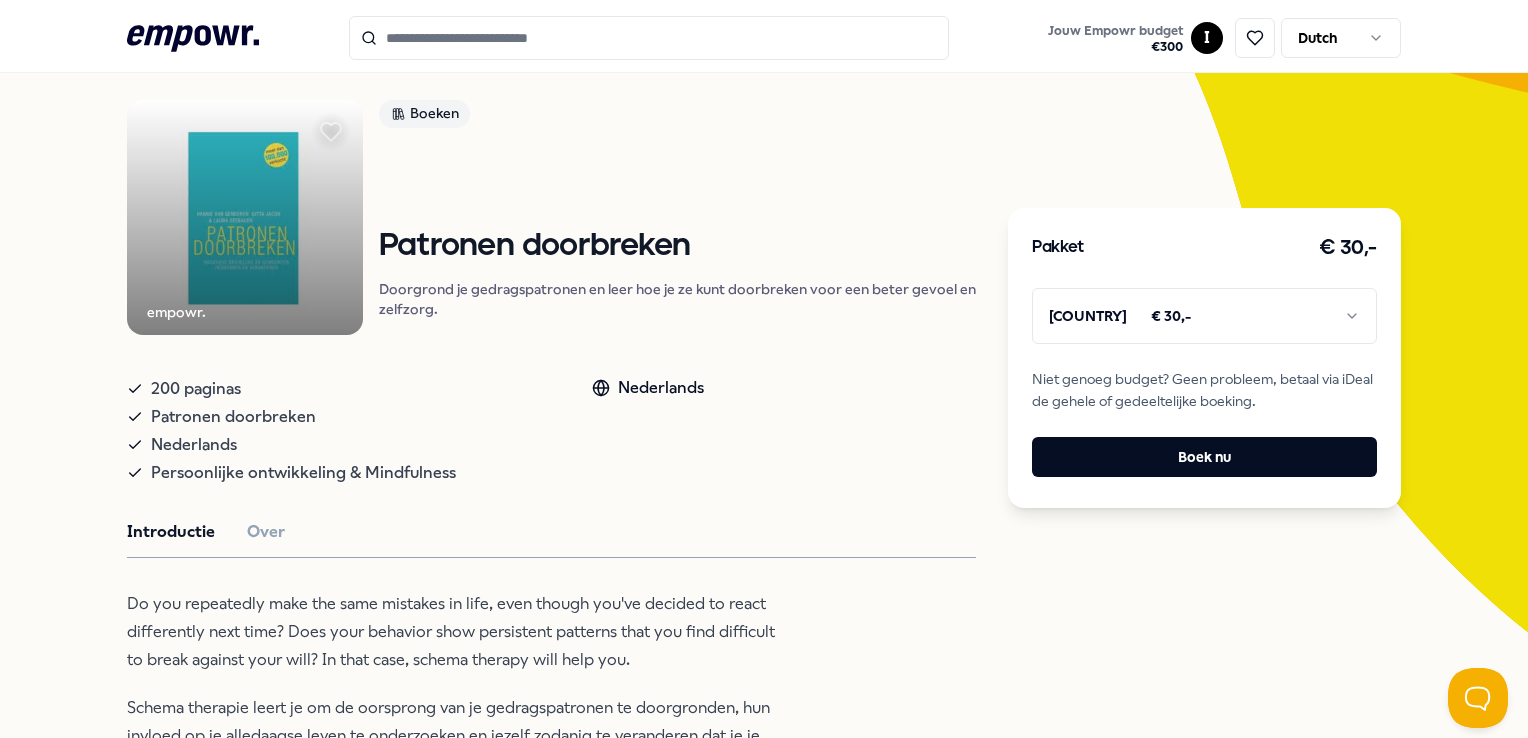 type on "******" 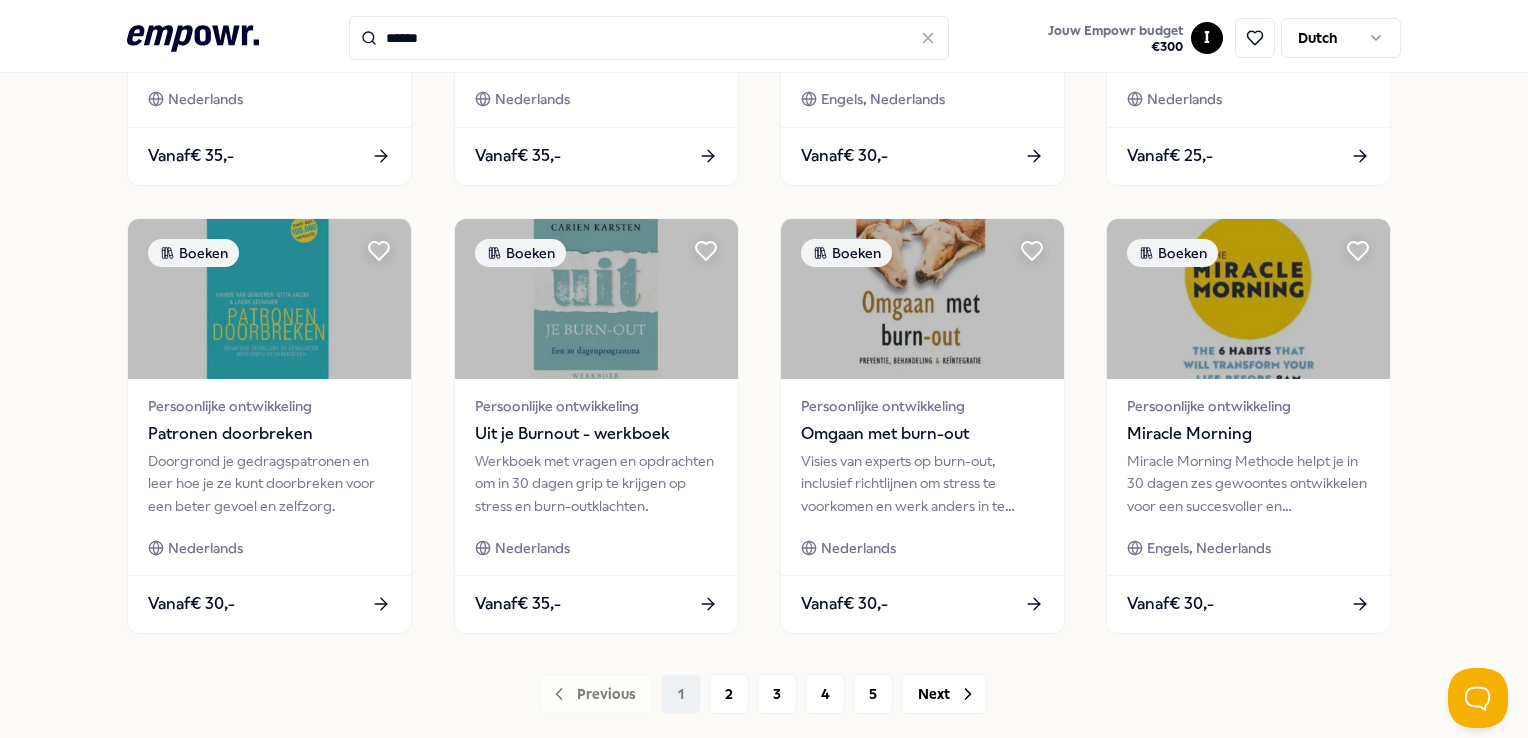 scroll, scrollTop: 1028, scrollLeft: 0, axis: vertical 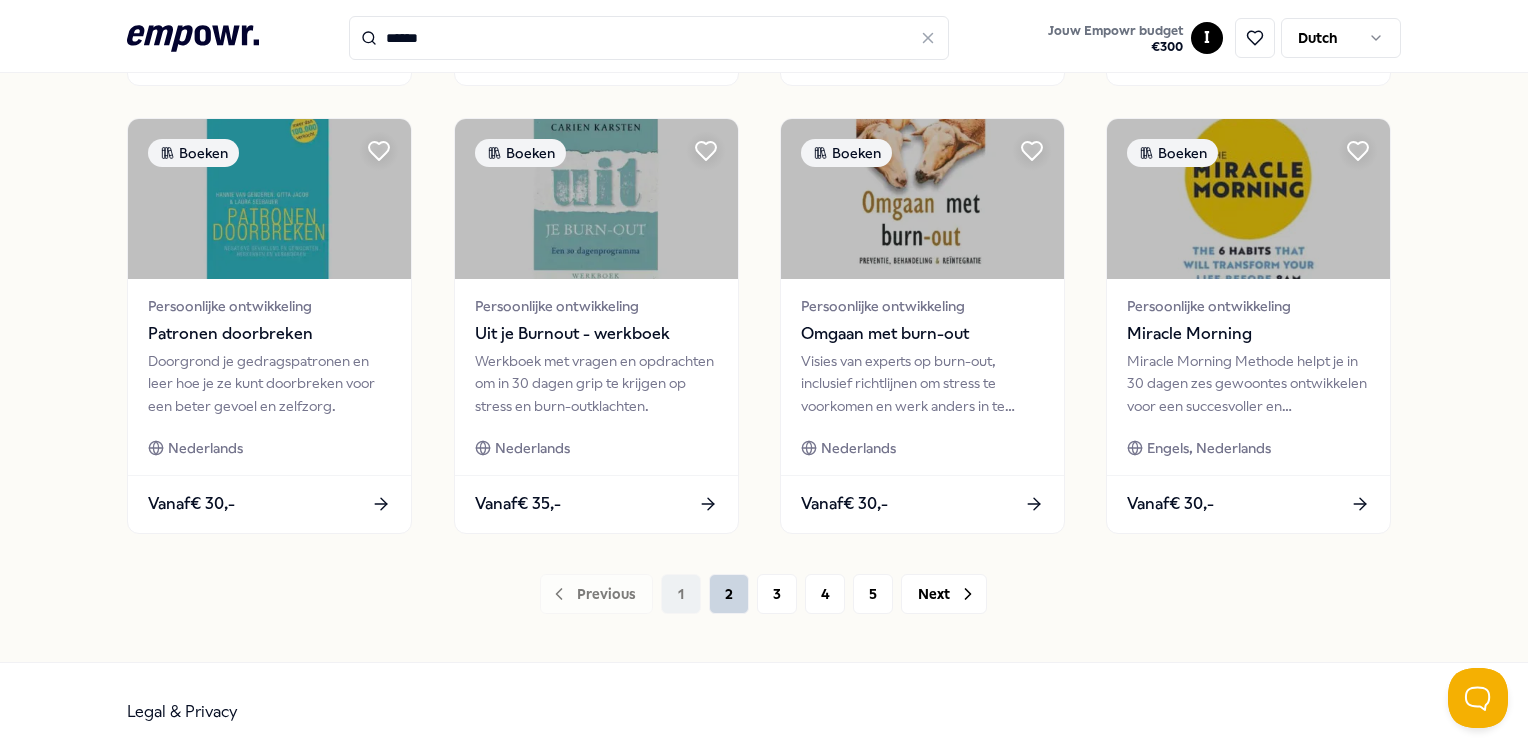 click on "2" at bounding box center [729, 594] 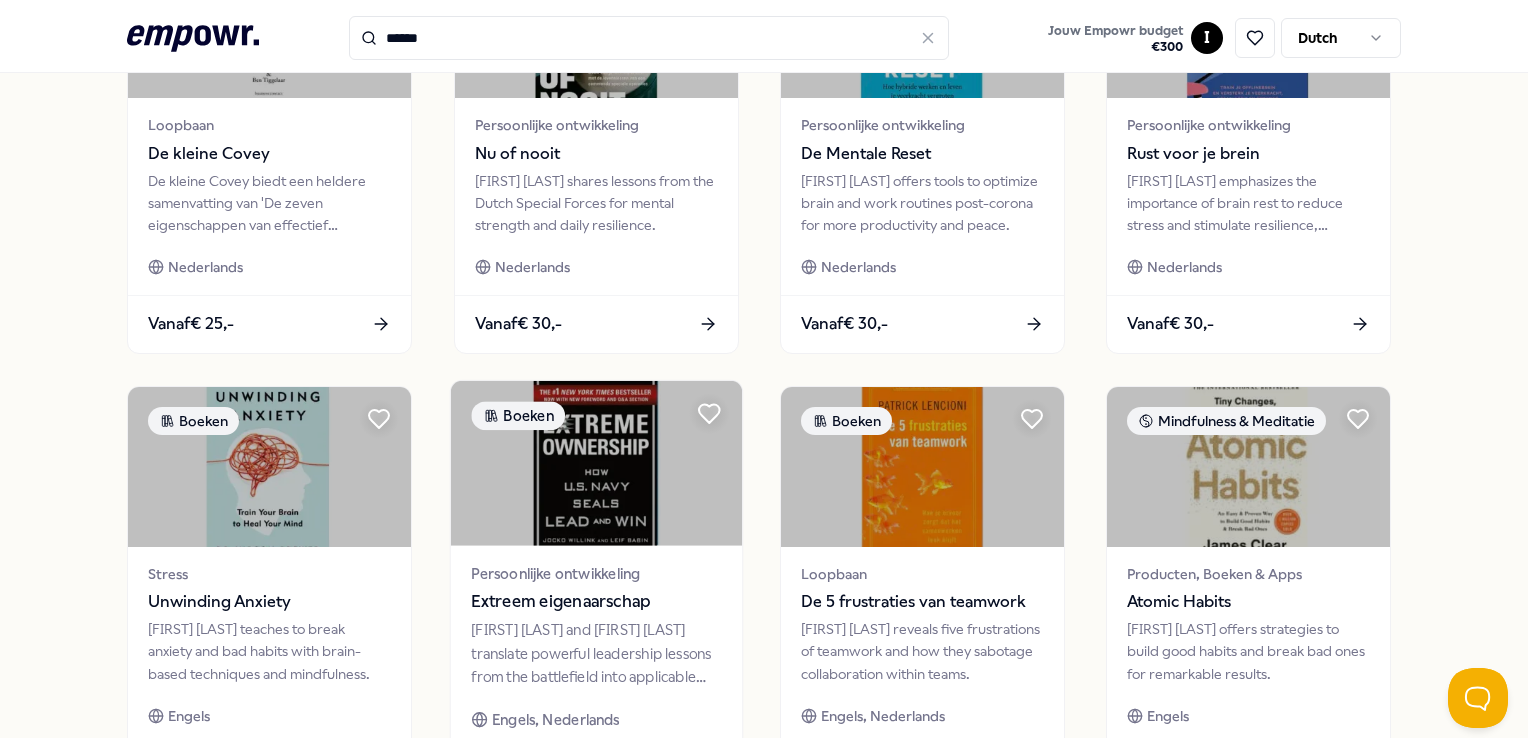 scroll, scrollTop: 628, scrollLeft: 0, axis: vertical 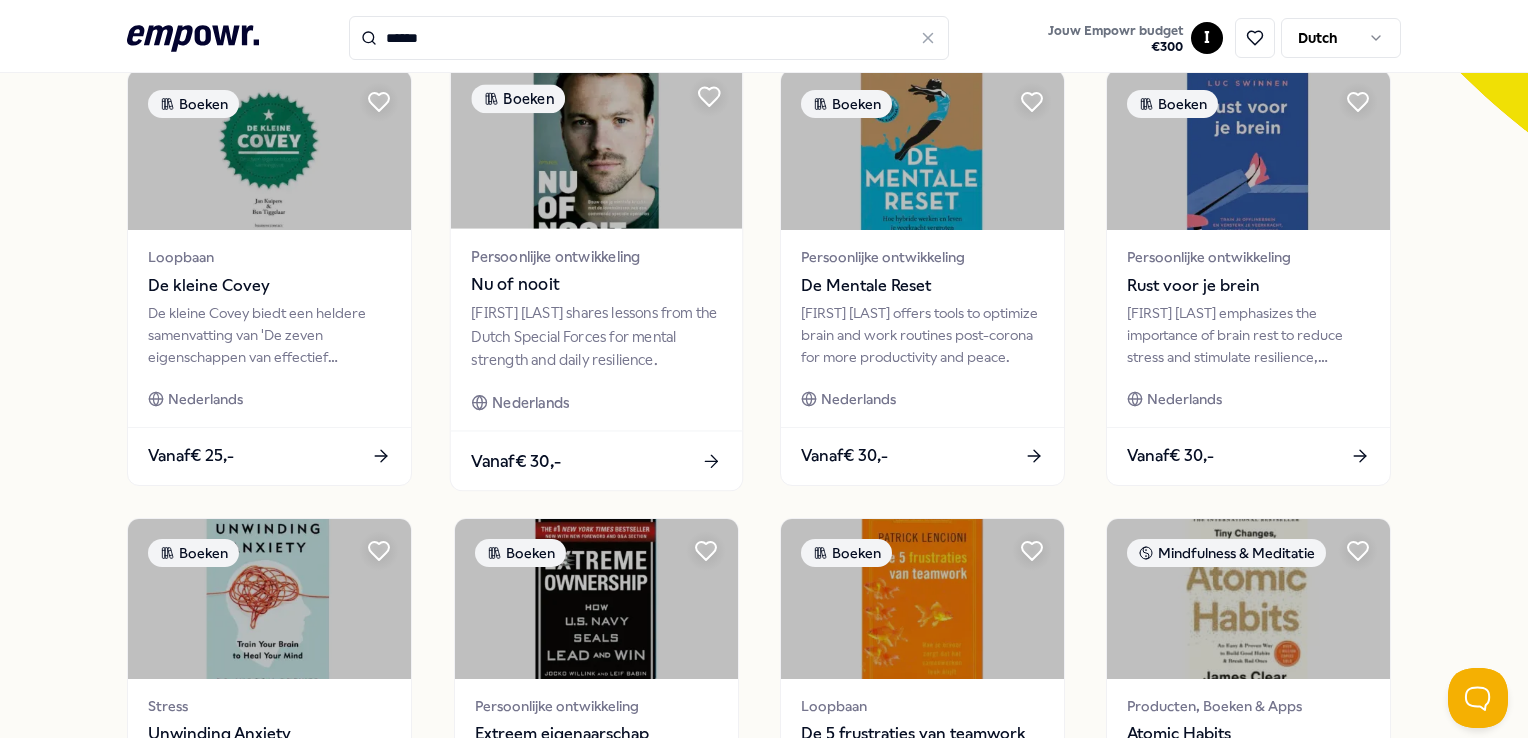 click on "Nu of nooit" at bounding box center [596, 285] 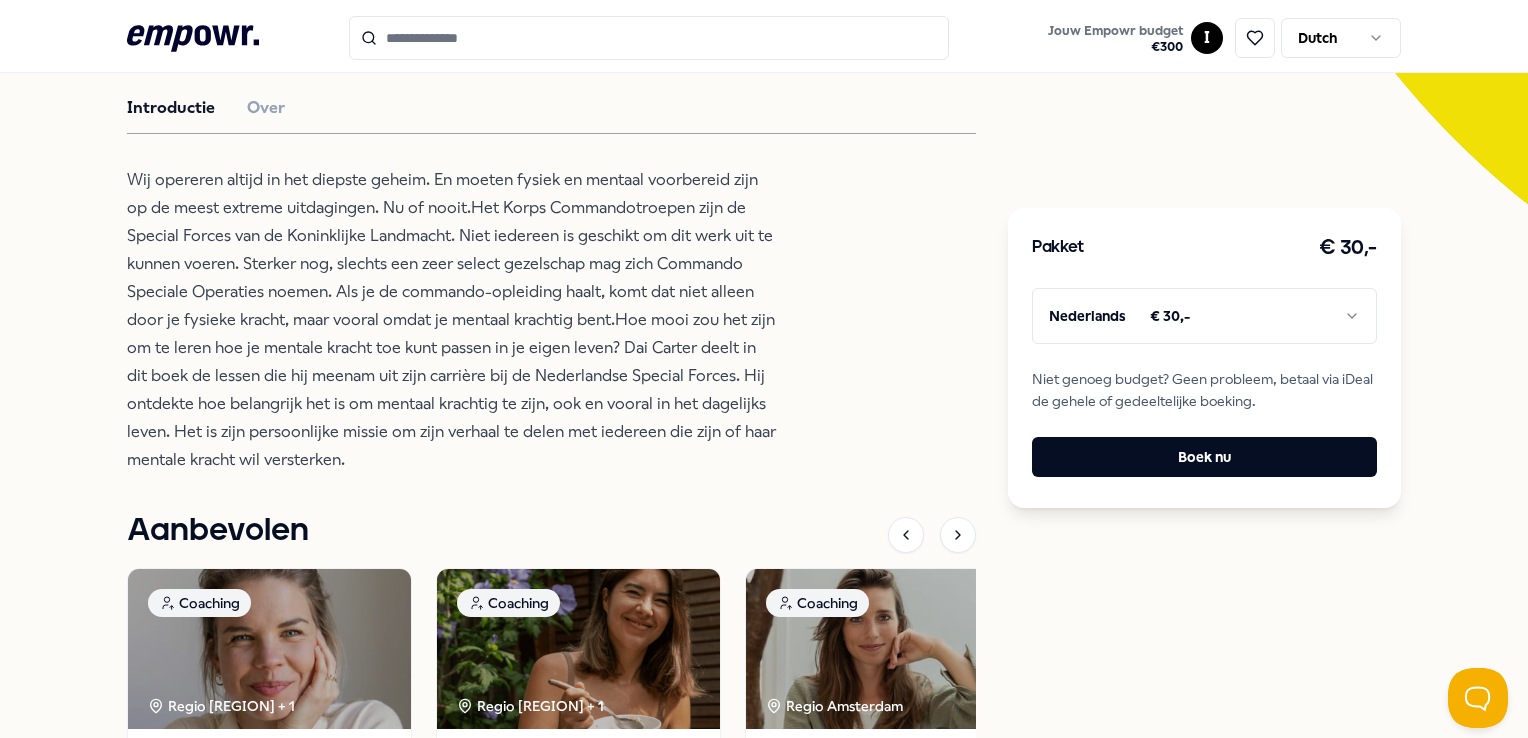 scroll, scrollTop: 328, scrollLeft: 0, axis: vertical 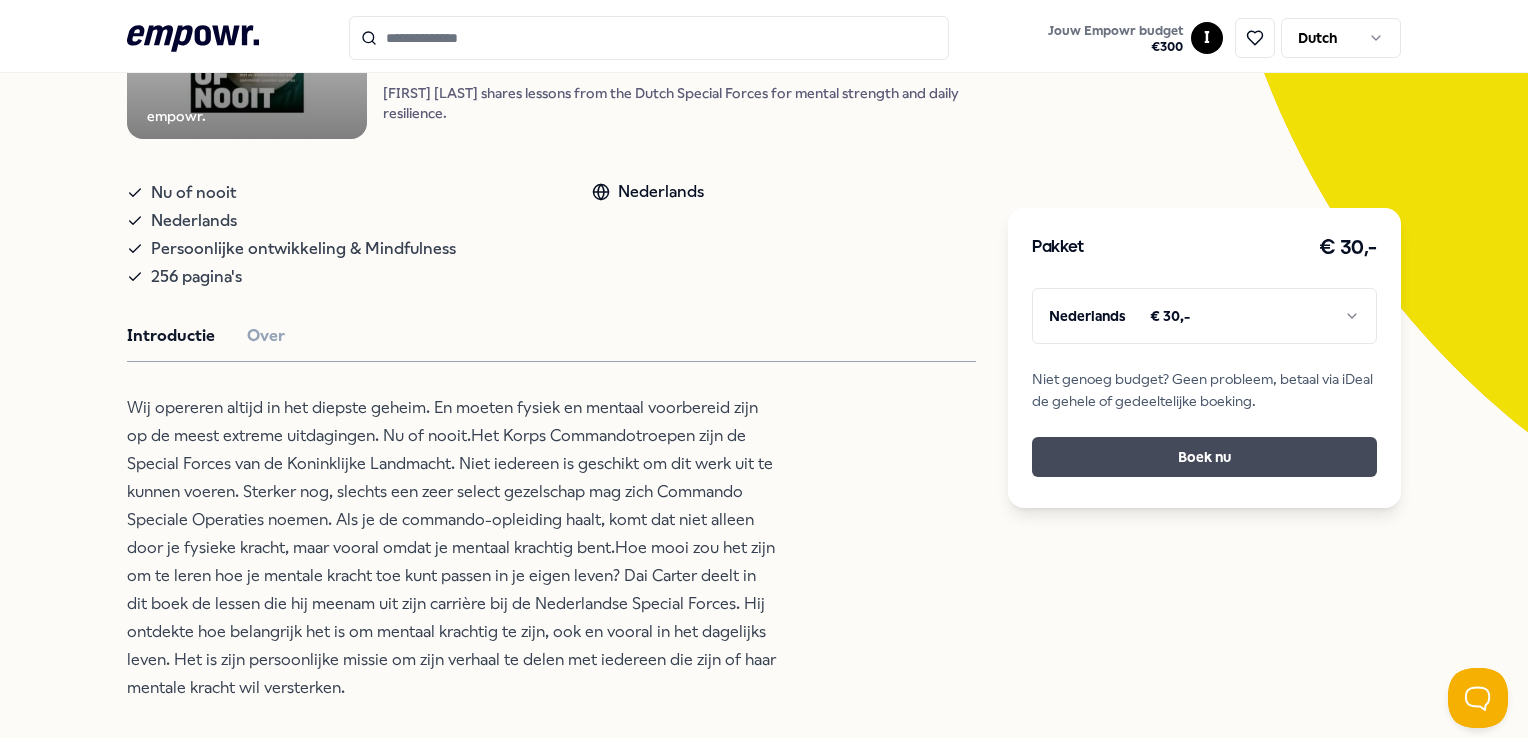click on "Boek nu" at bounding box center [1204, 457] 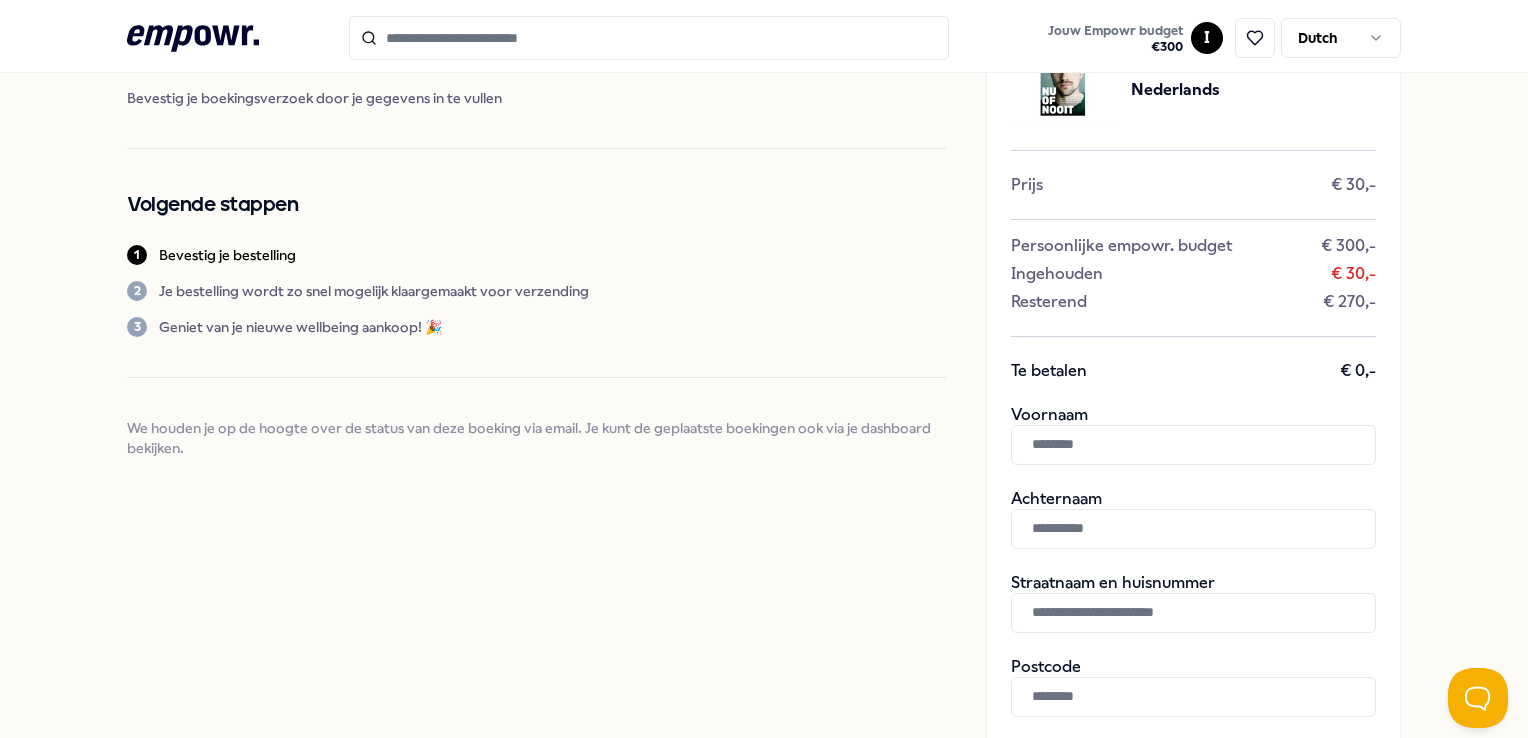 scroll, scrollTop: 100, scrollLeft: 0, axis: vertical 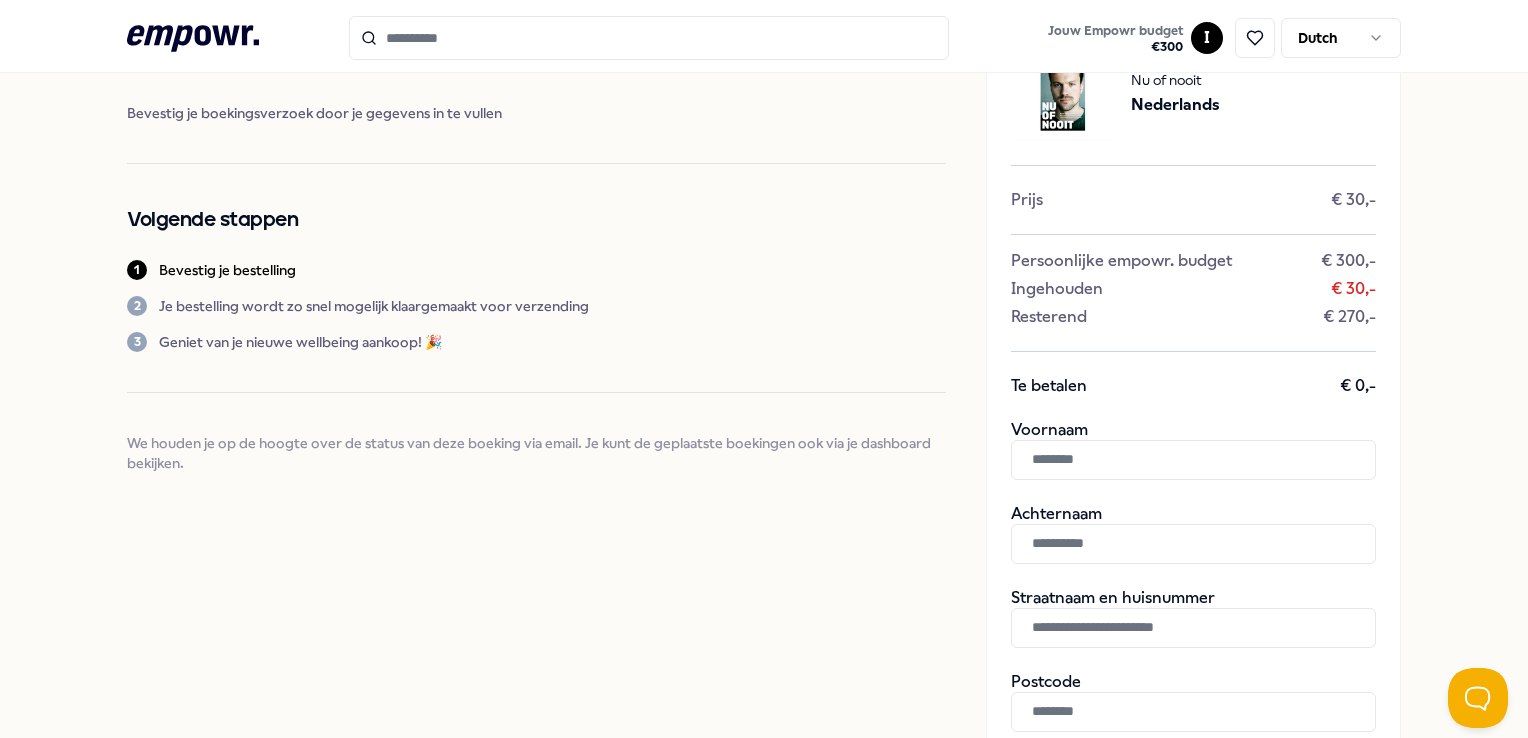 click at bounding box center [1193, 460] 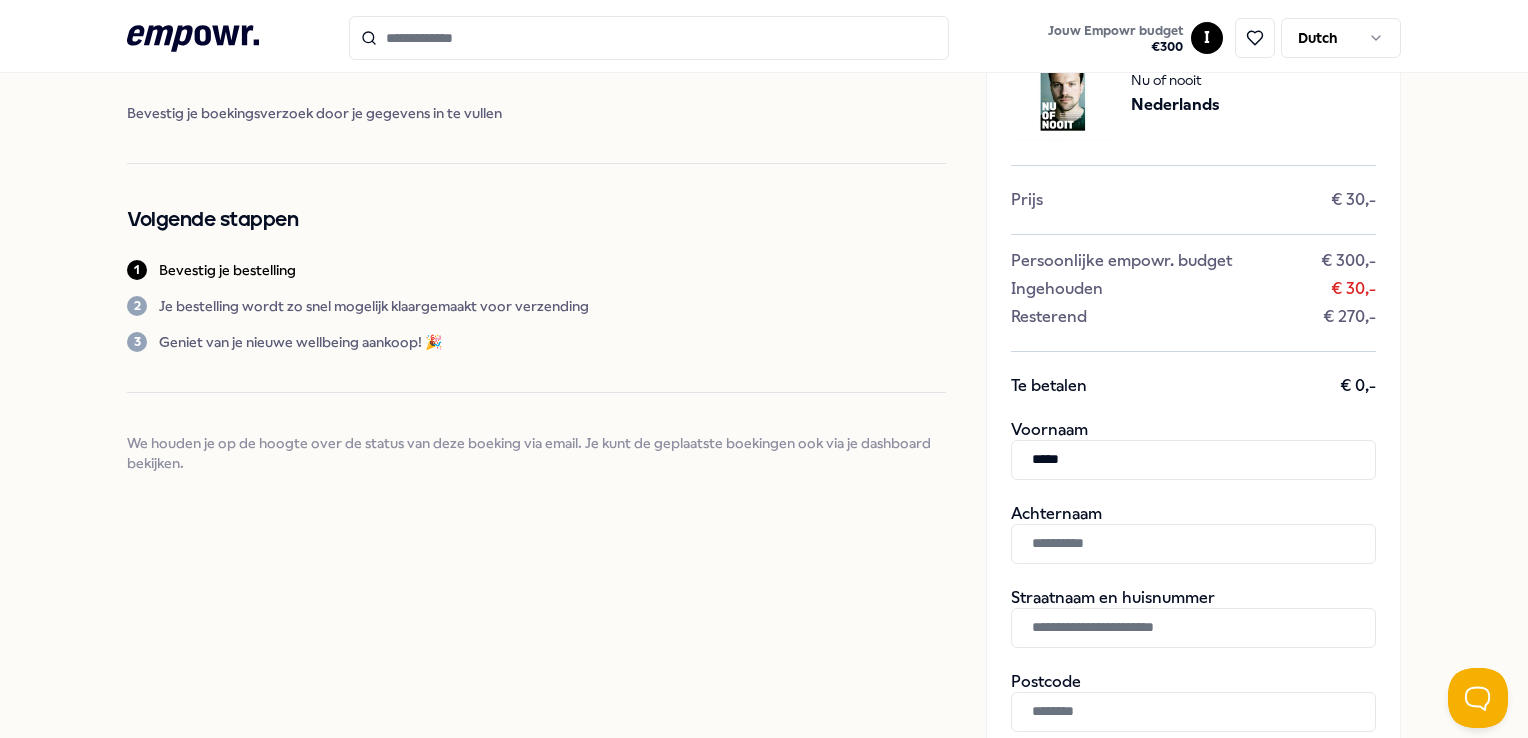 type on "*****" 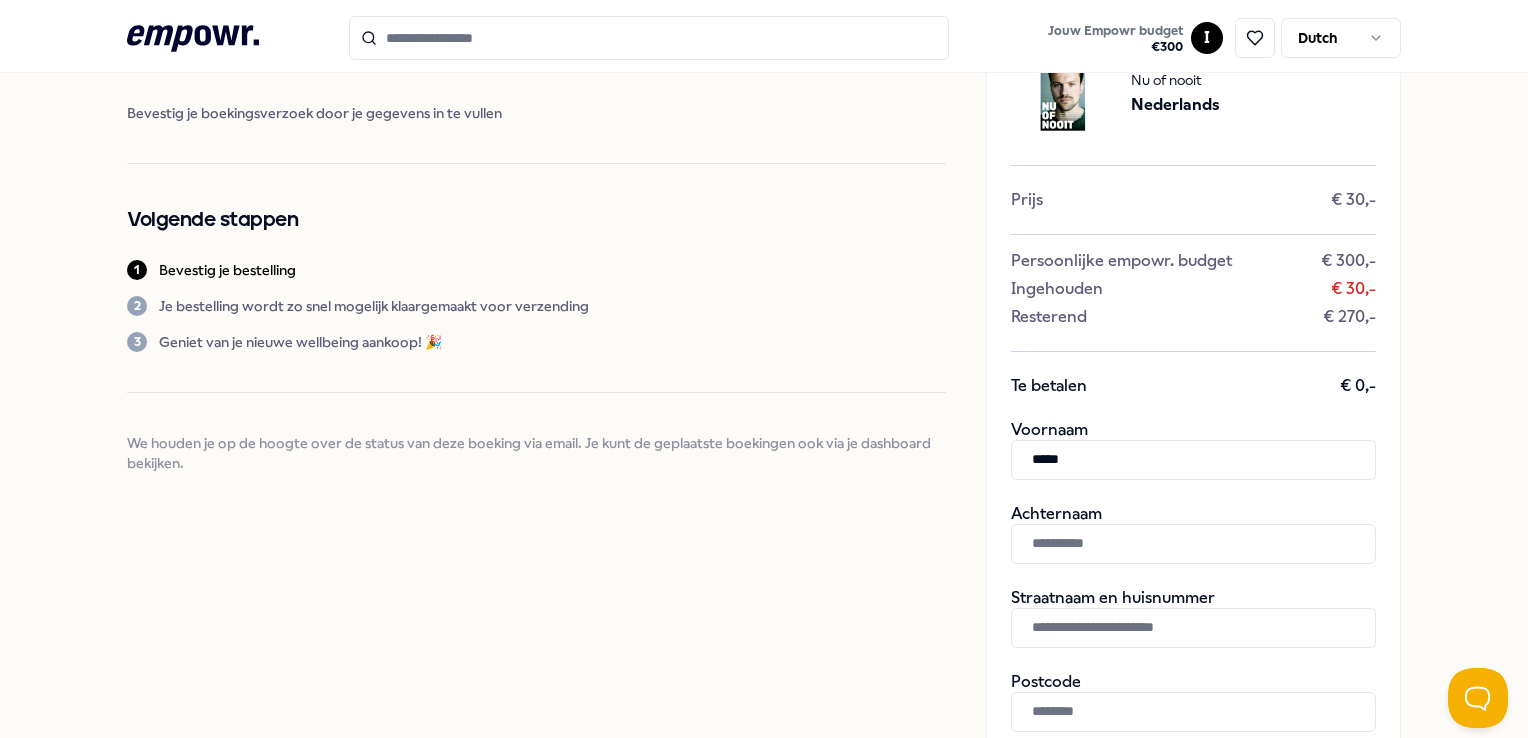 click at bounding box center [1193, 544] 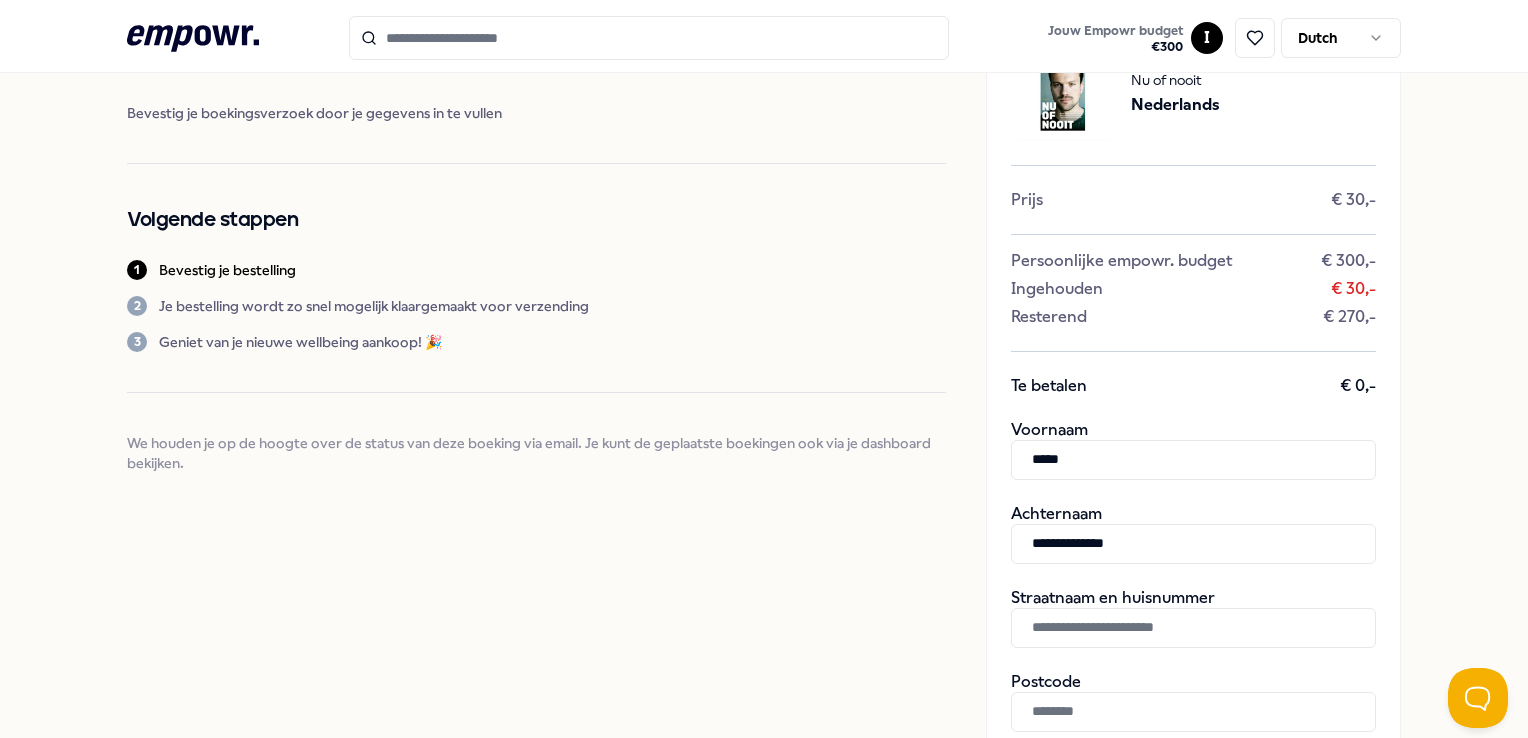 scroll, scrollTop: 200, scrollLeft: 0, axis: vertical 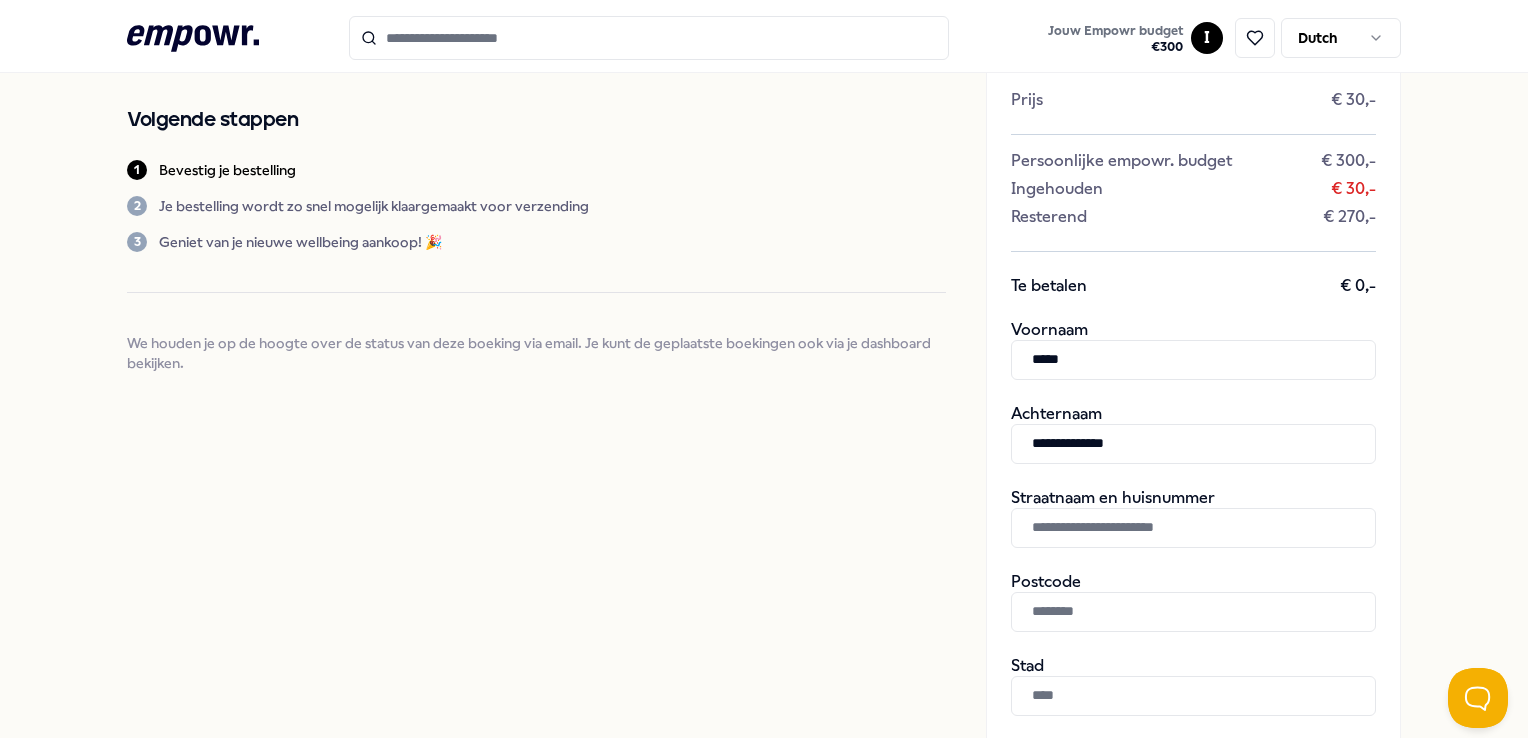 type on "**********" 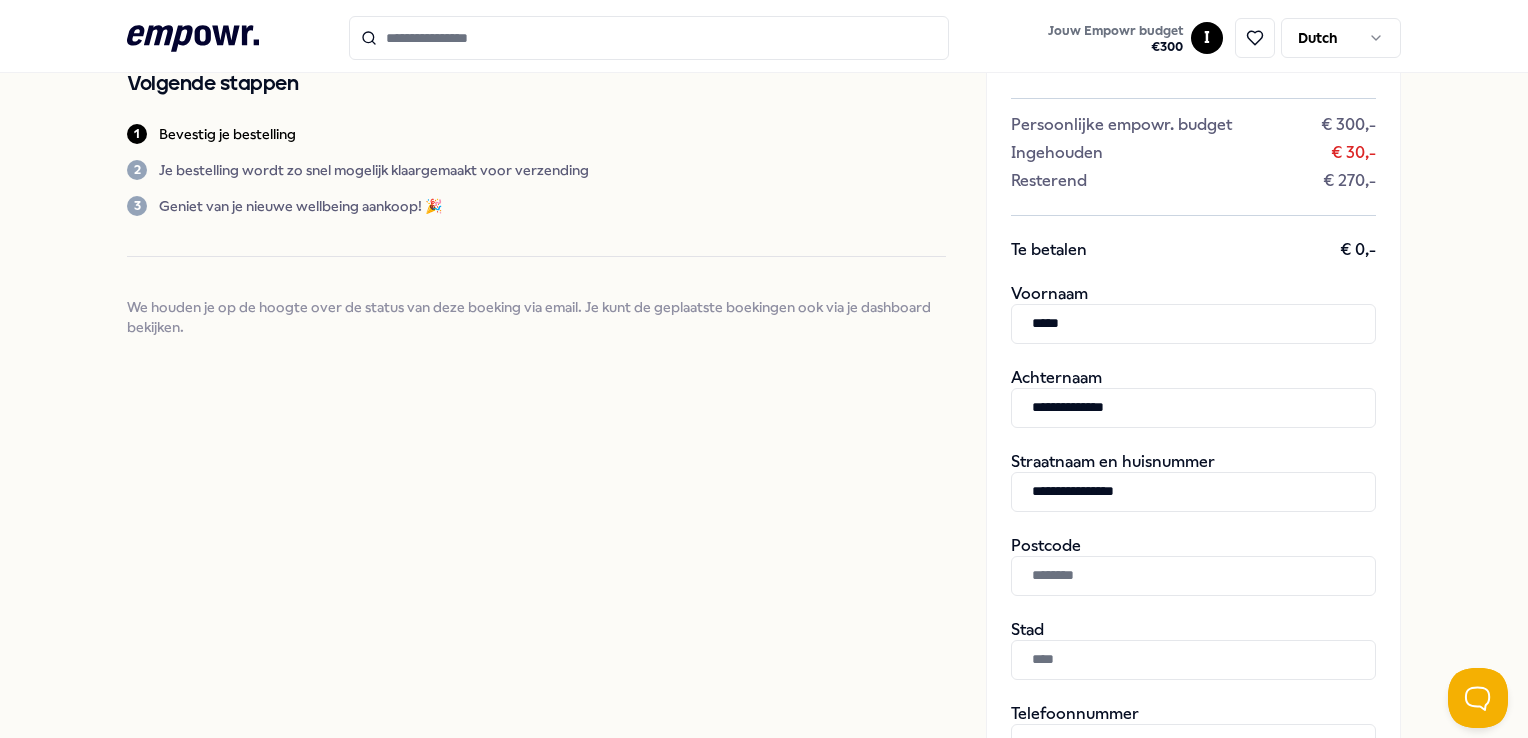 scroll, scrollTop: 300, scrollLeft: 0, axis: vertical 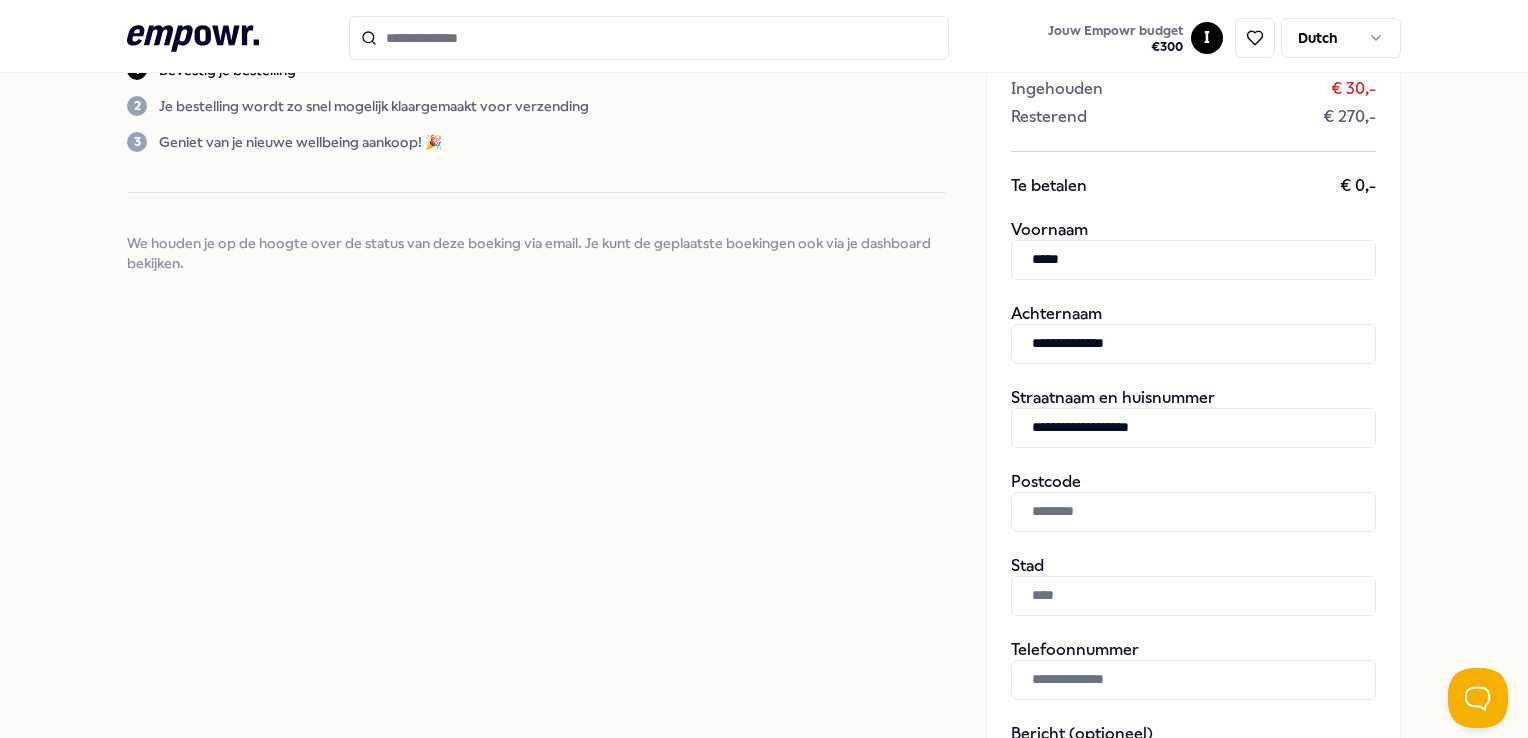 type on "**********" 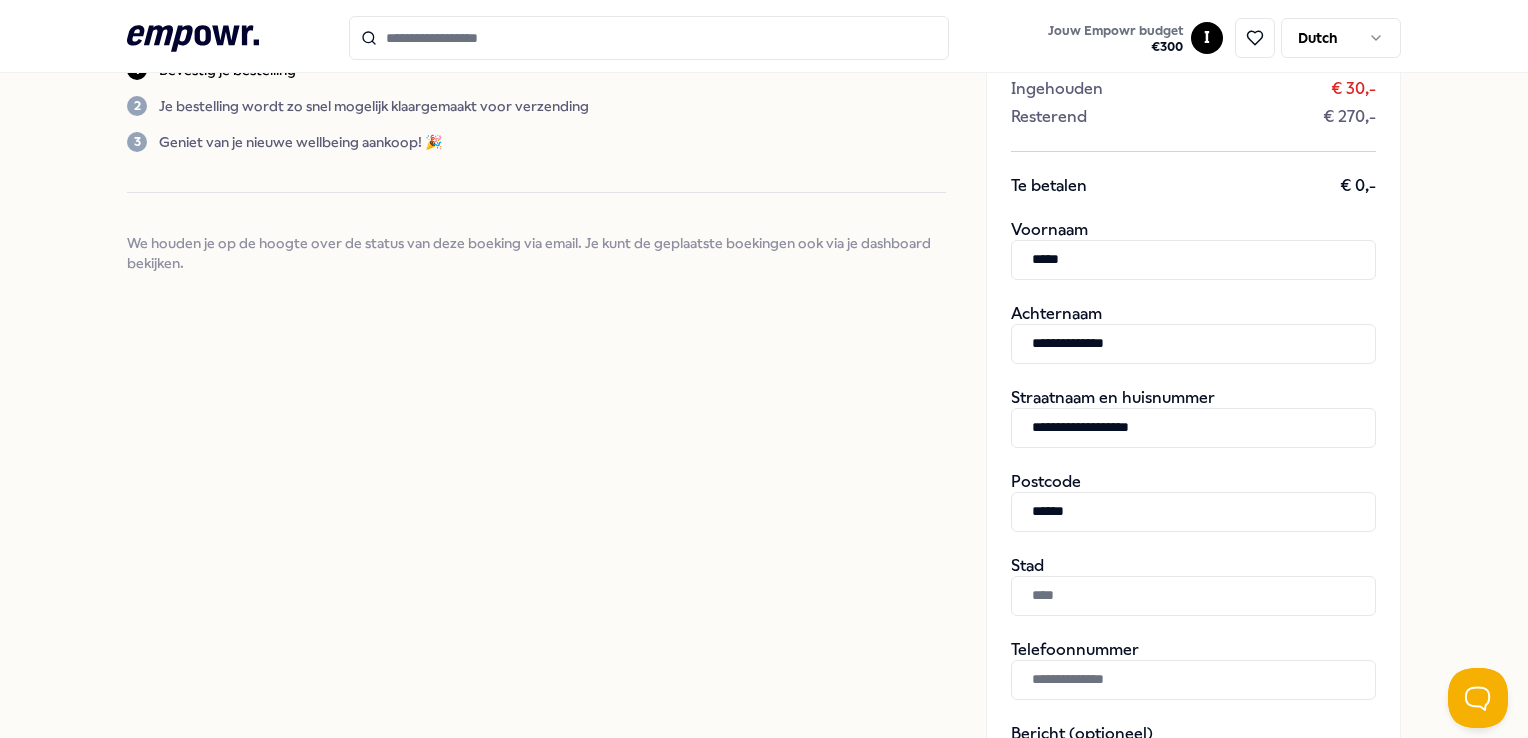 type on "******" 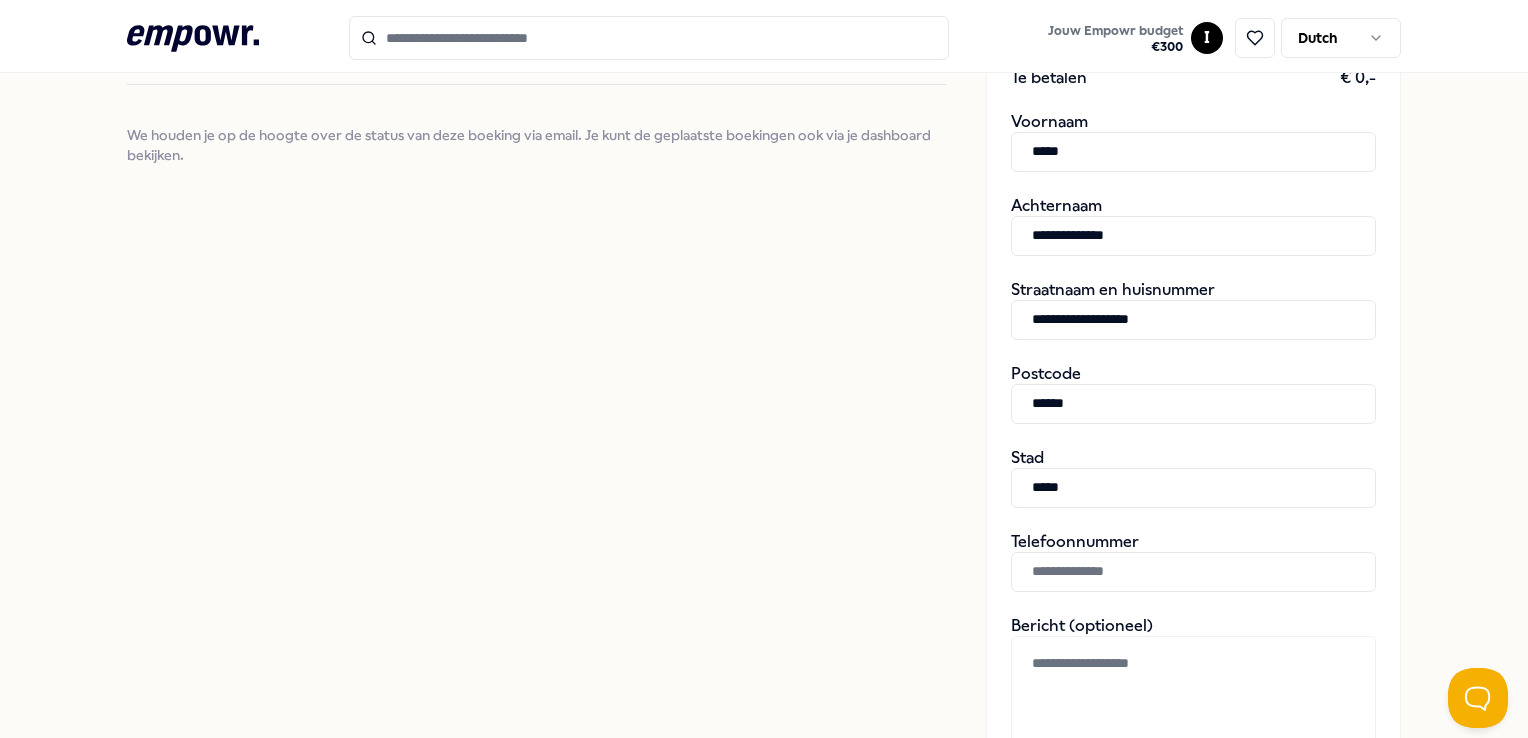 scroll, scrollTop: 500, scrollLeft: 0, axis: vertical 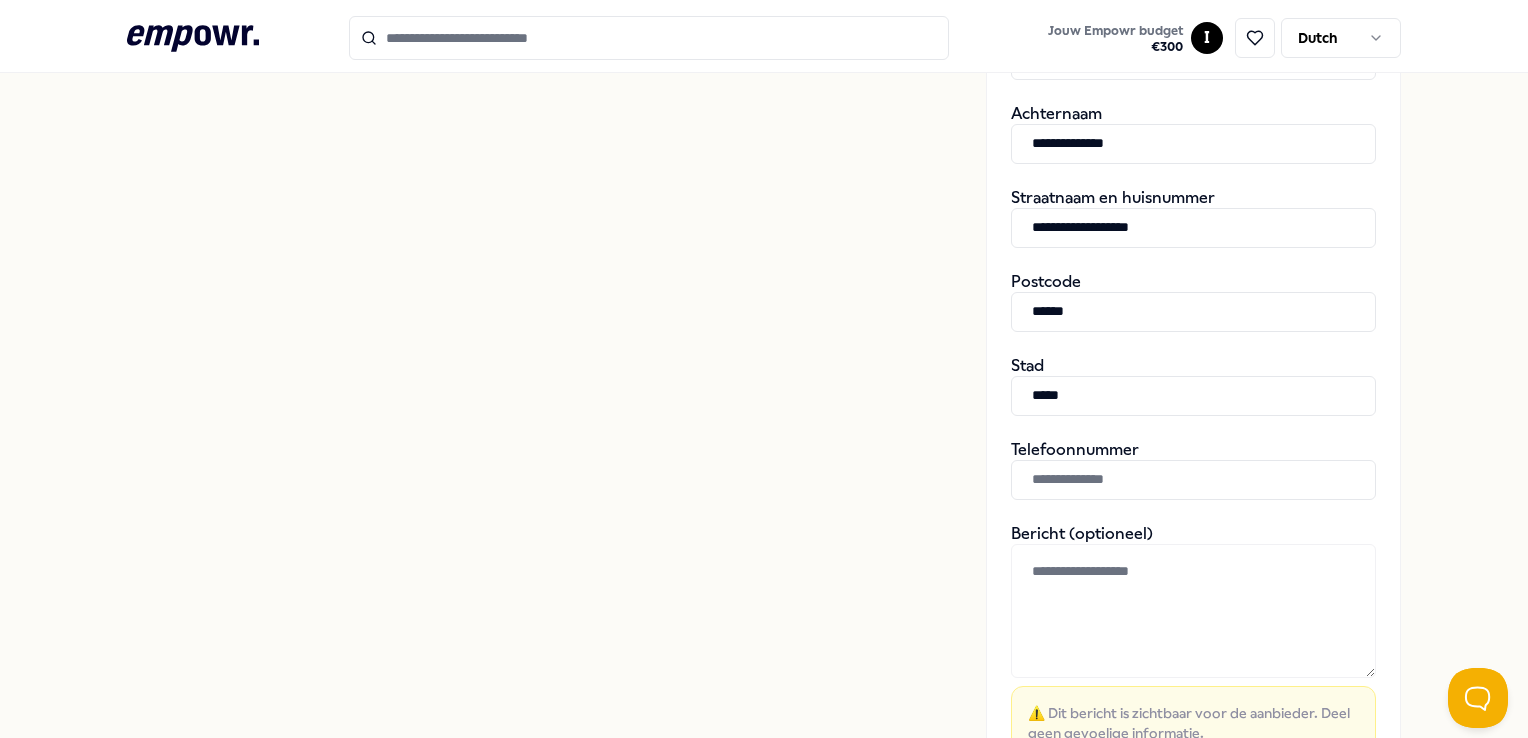 type on "*****" 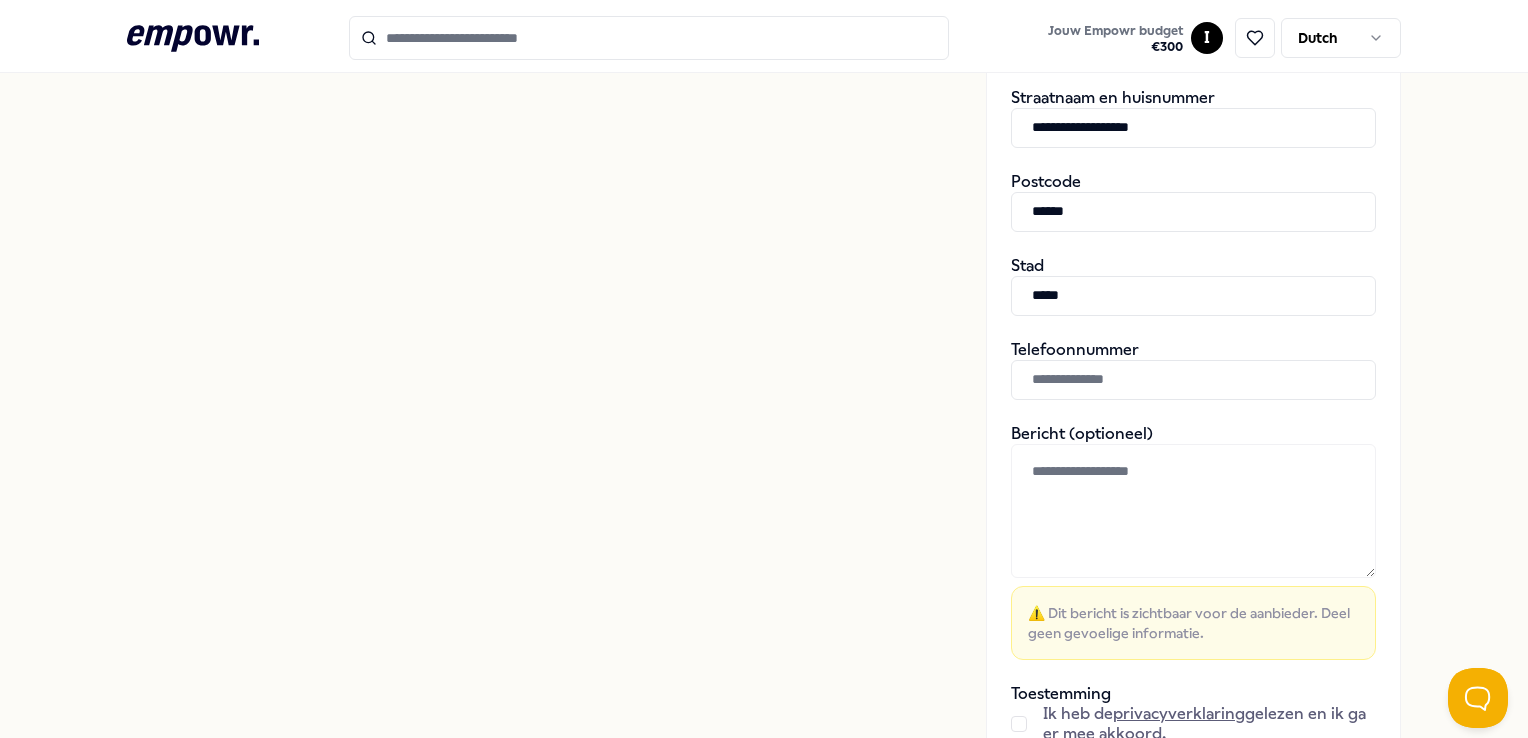 scroll, scrollTop: 700, scrollLeft: 0, axis: vertical 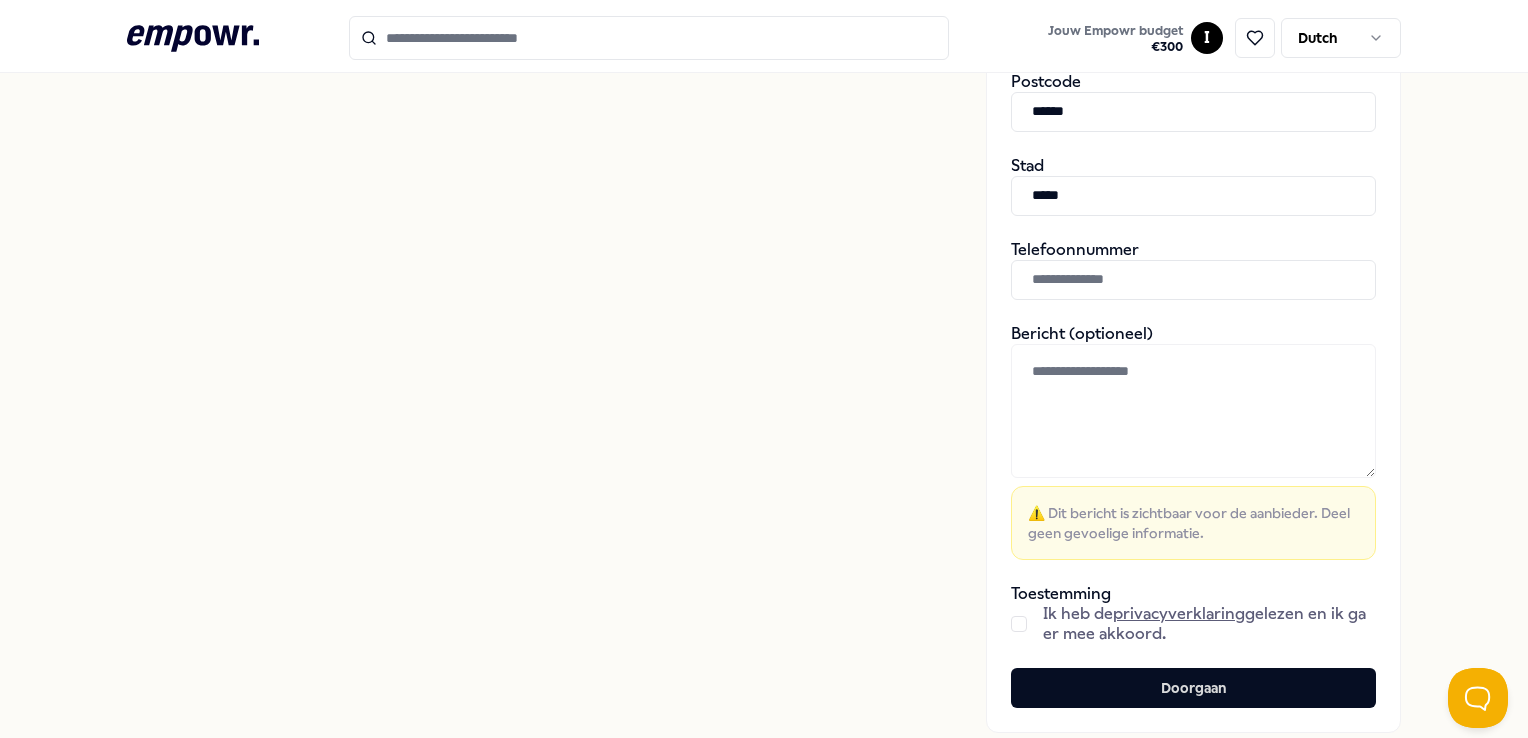 click at bounding box center (1019, 624) 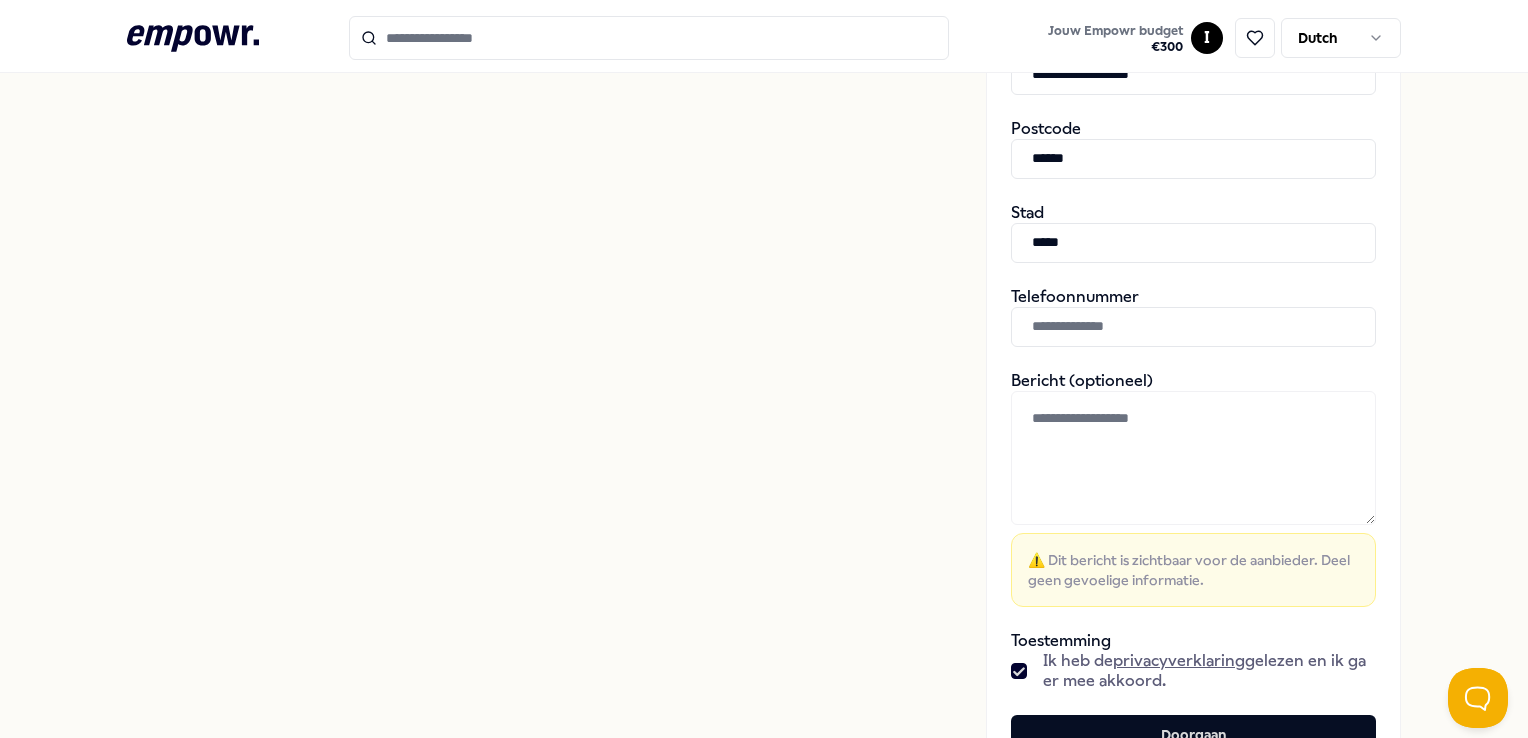 scroll, scrollTop: 700, scrollLeft: 0, axis: vertical 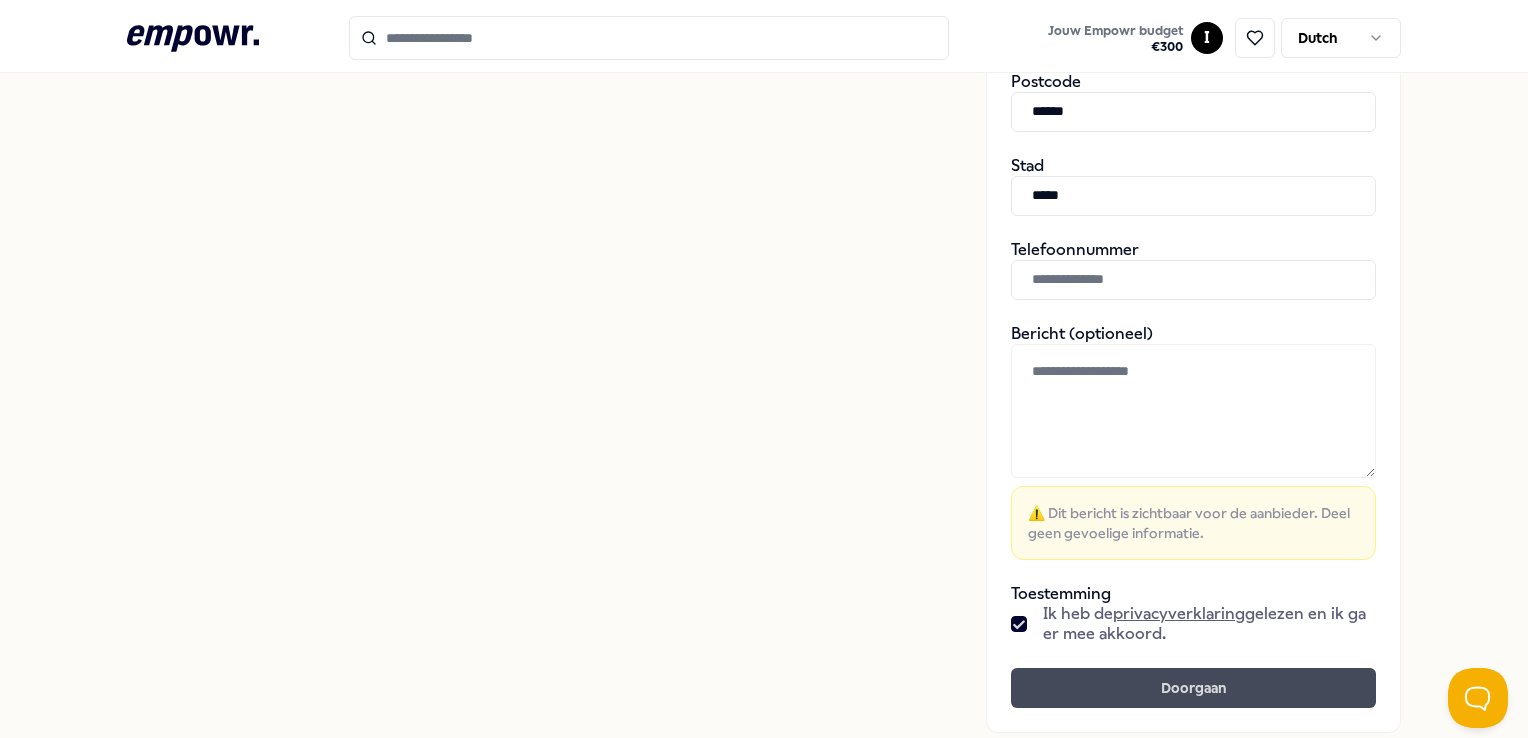 click on "Doorgaan" at bounding box center [1193, 688] 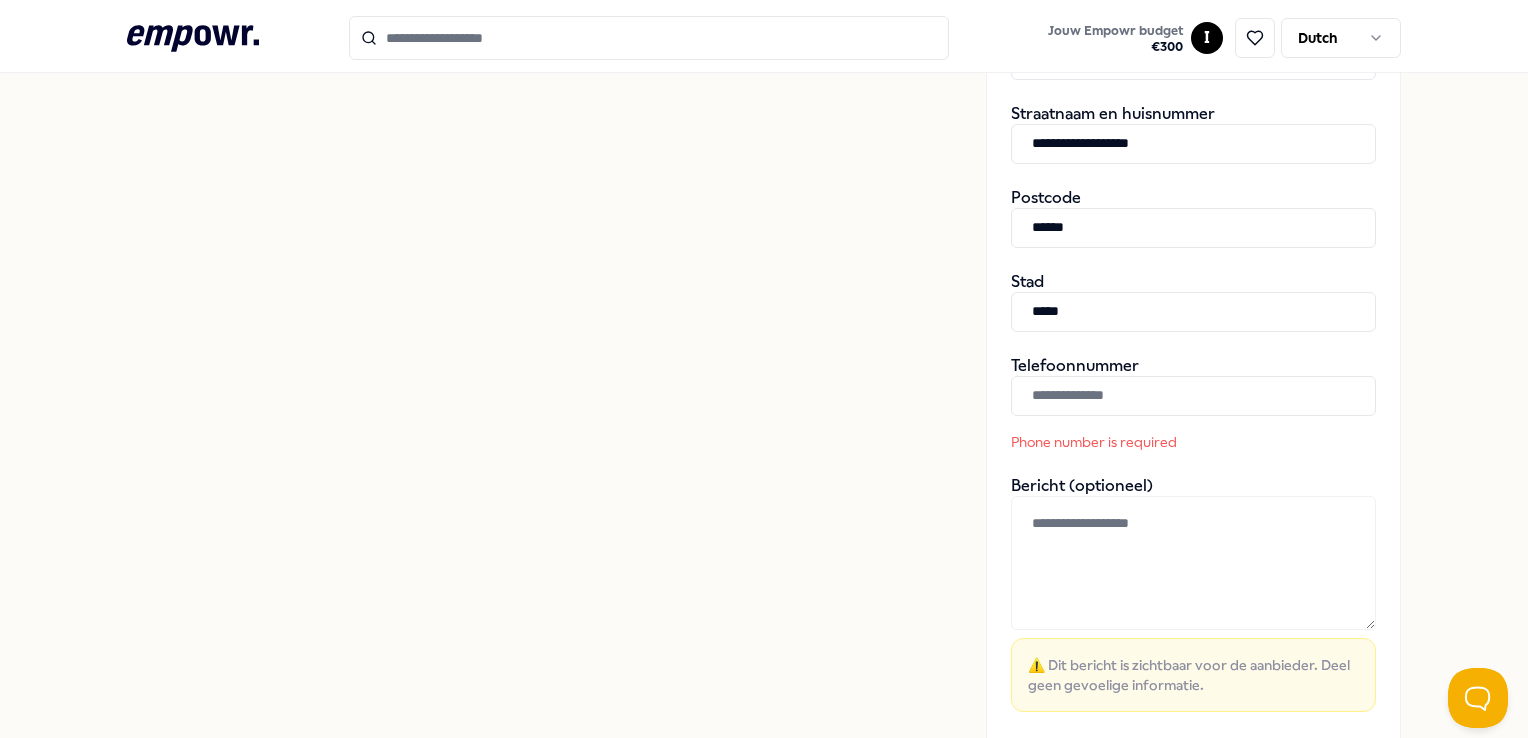 scroll, scrollTop: 500, scrollLeft: 0, axis: vertical 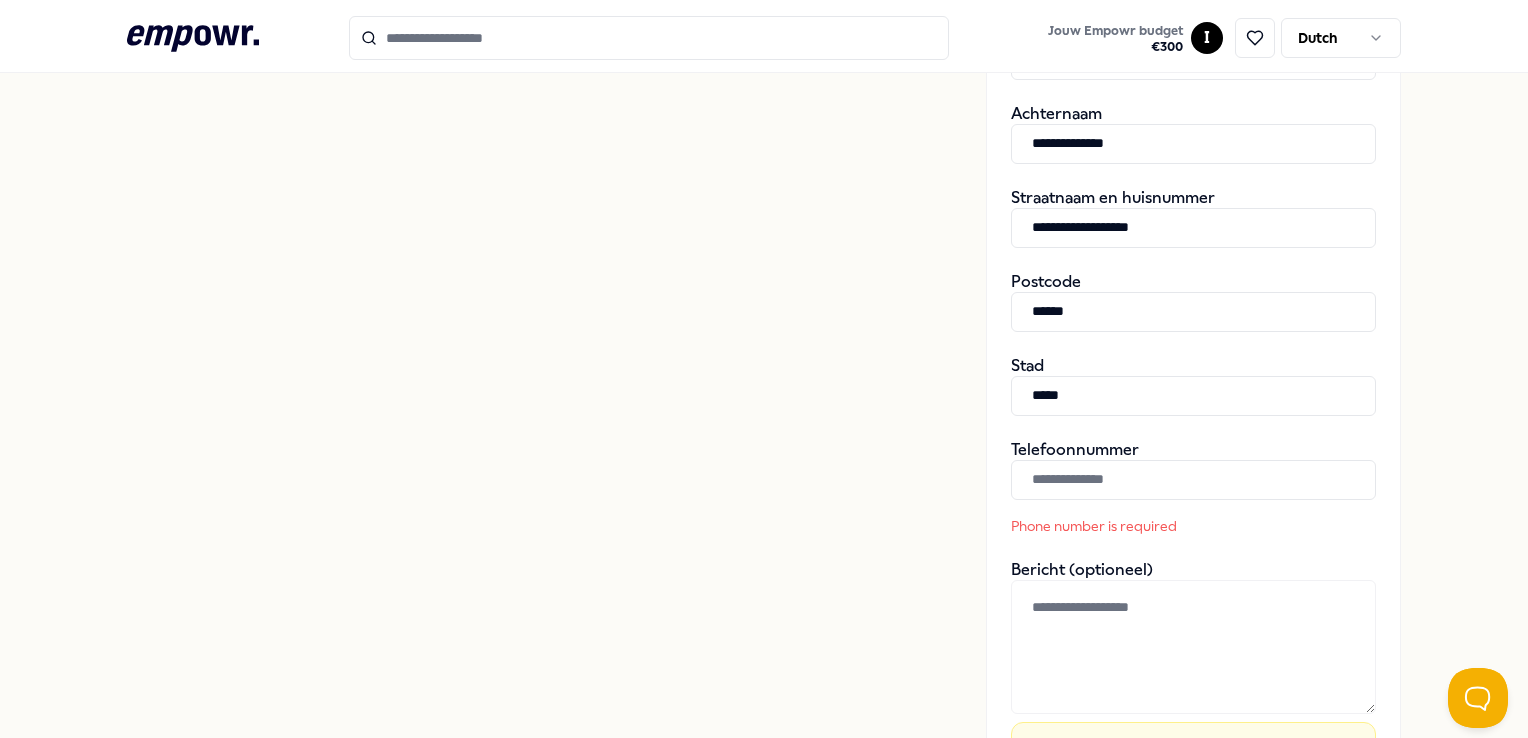 click at bounding box center [1193, 480] 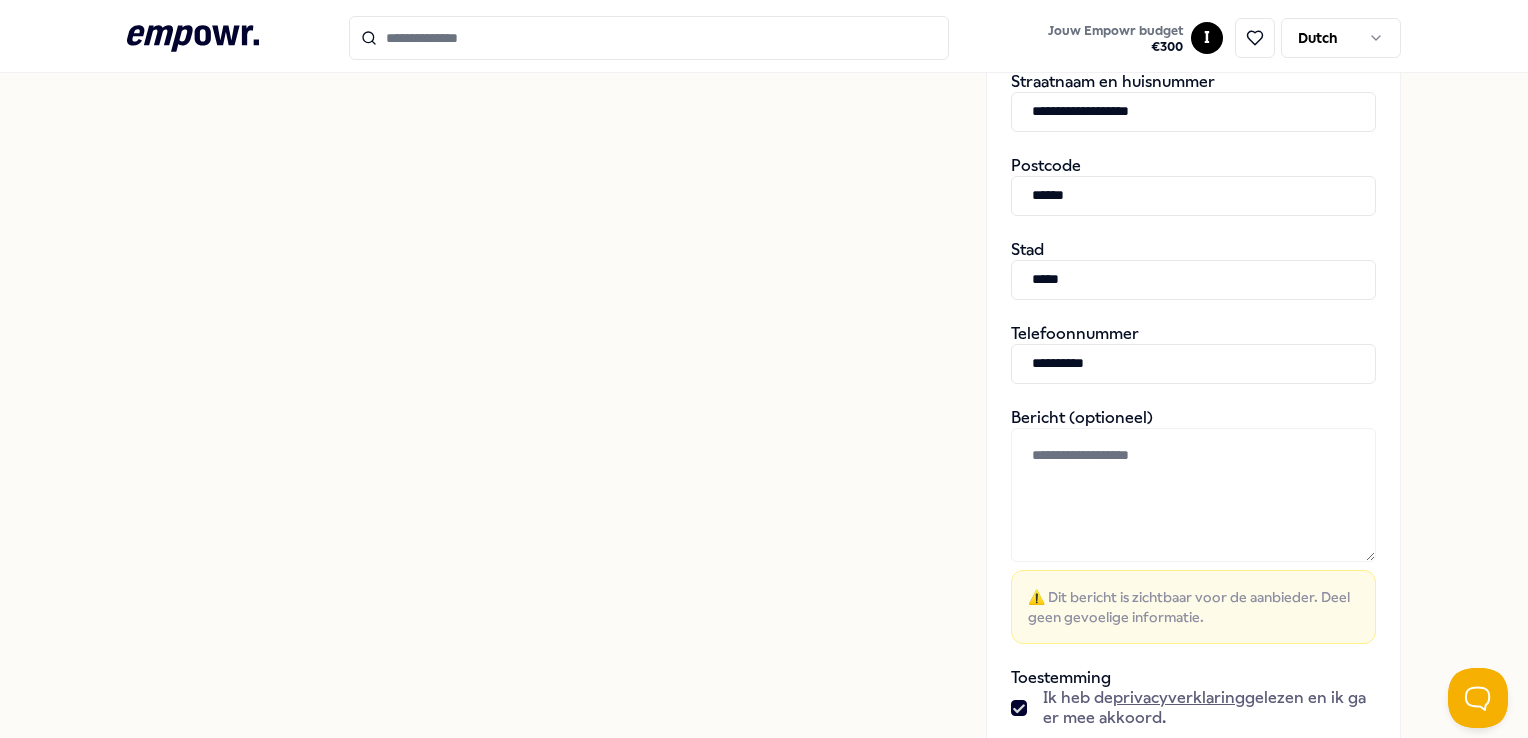 scroll, scrollTop: 700, scrollLeft: 0, axis: vertical 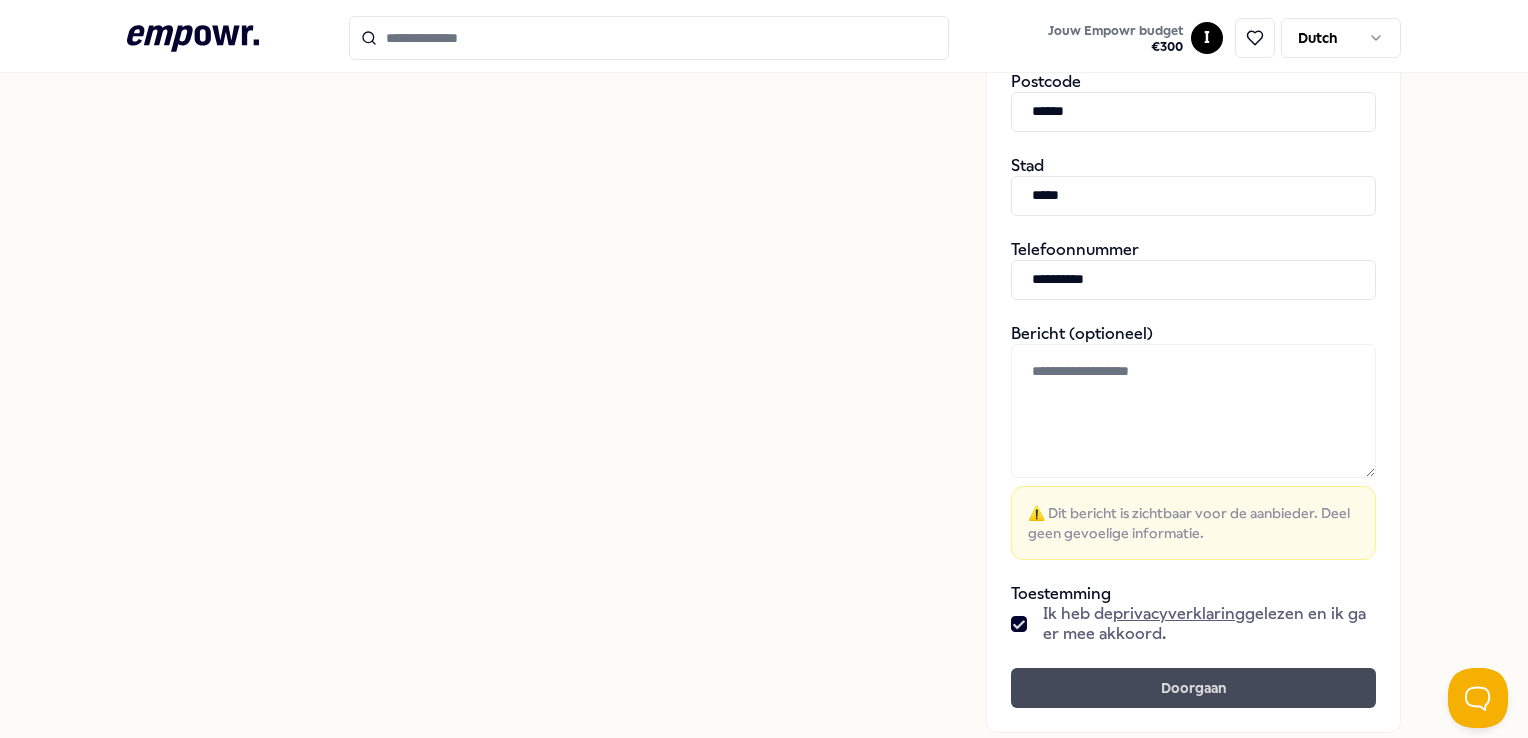 type on "**********" 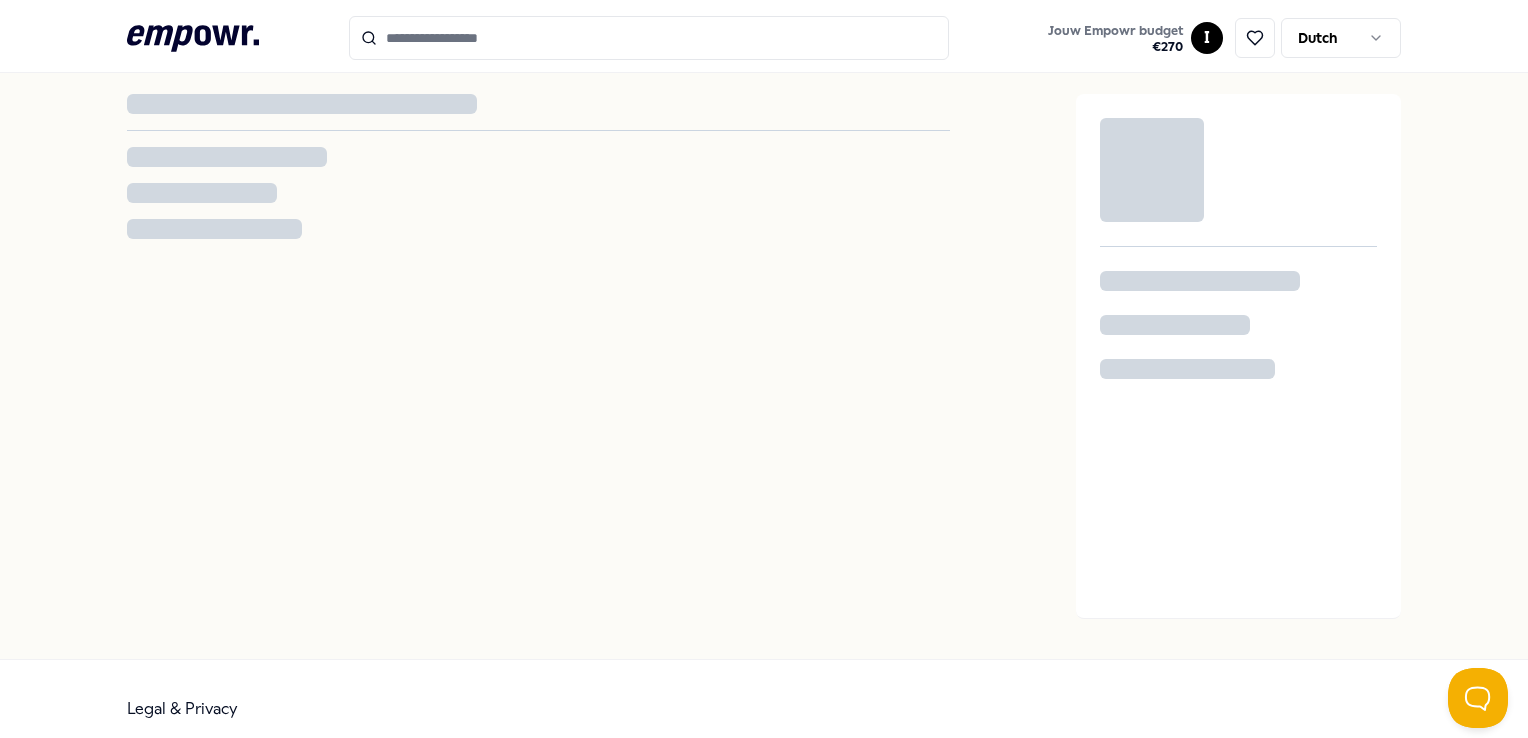 scroll, scrollTop: 0, scrollLeft: 0, axis: both 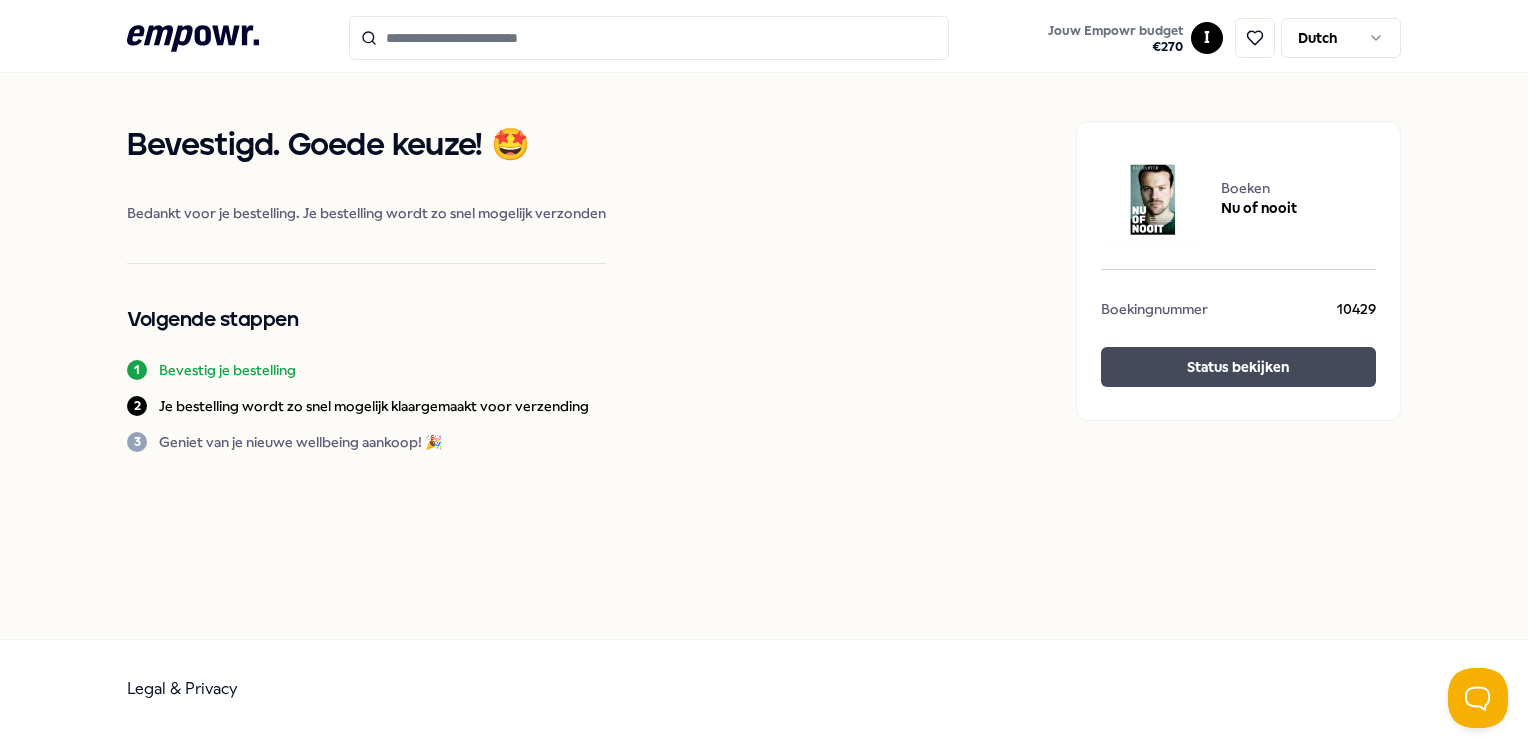 click on "Status bekijken" at bounding box center [1238, 367] 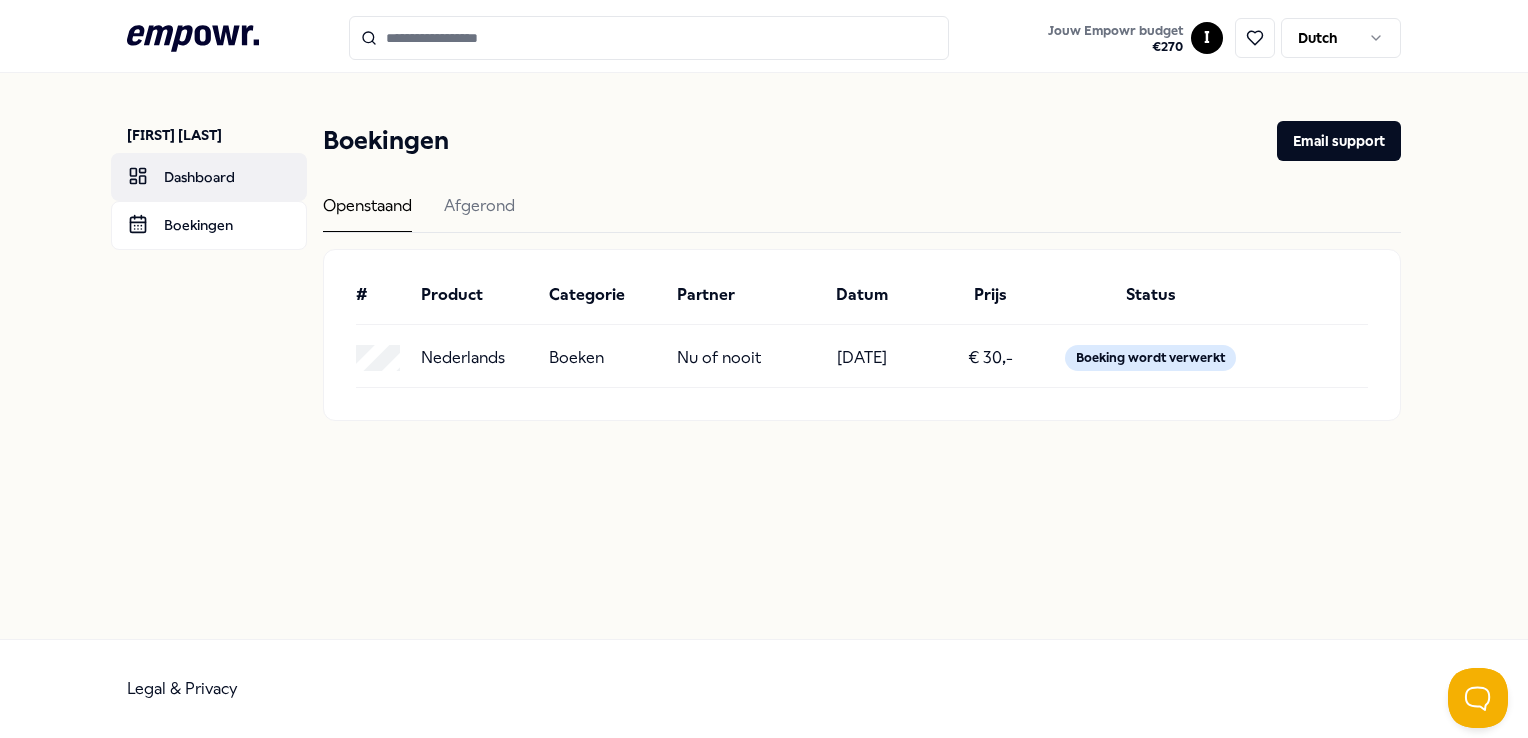 click on "Dashboard" at bounding box center [209, 177] 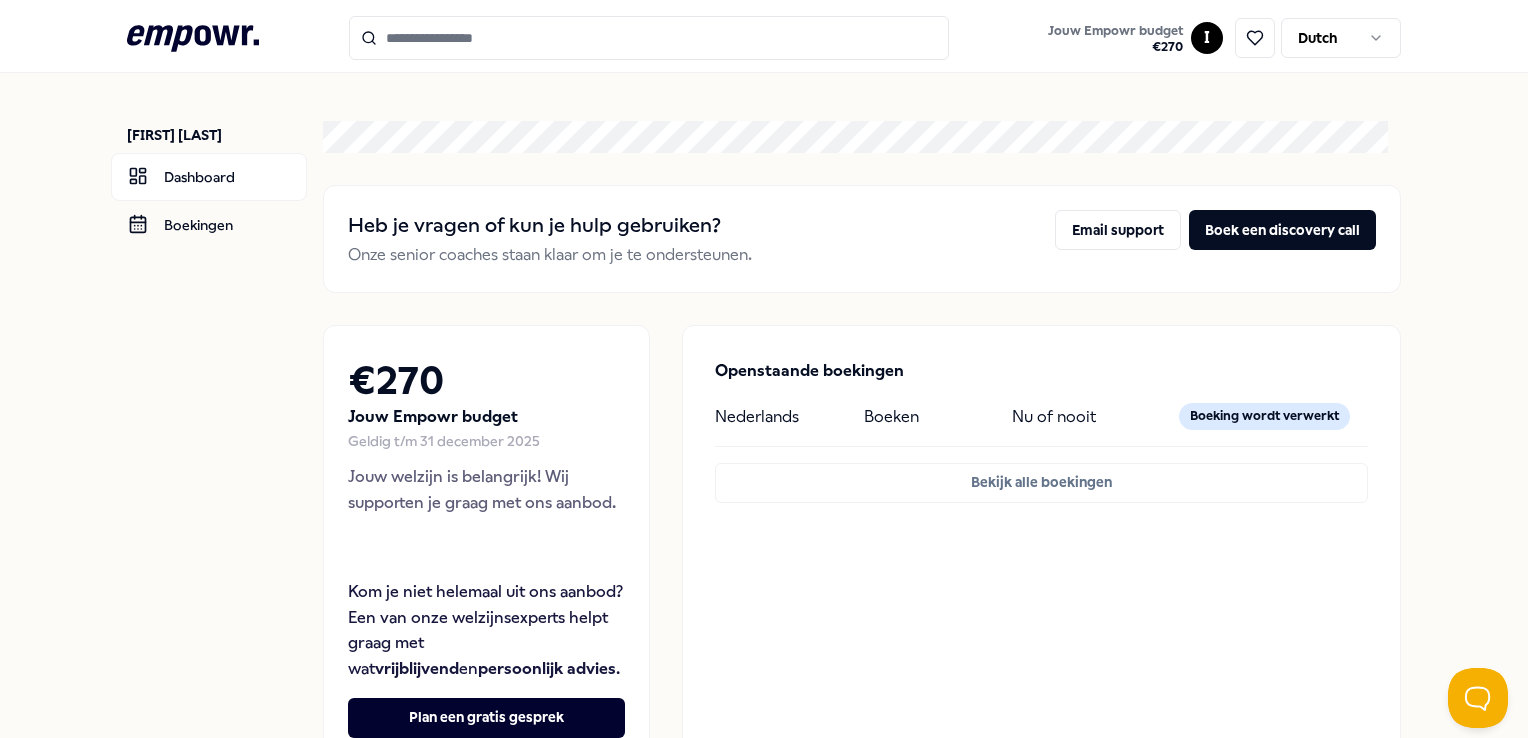 click on "Boeken" at bounding box center (891, 417) 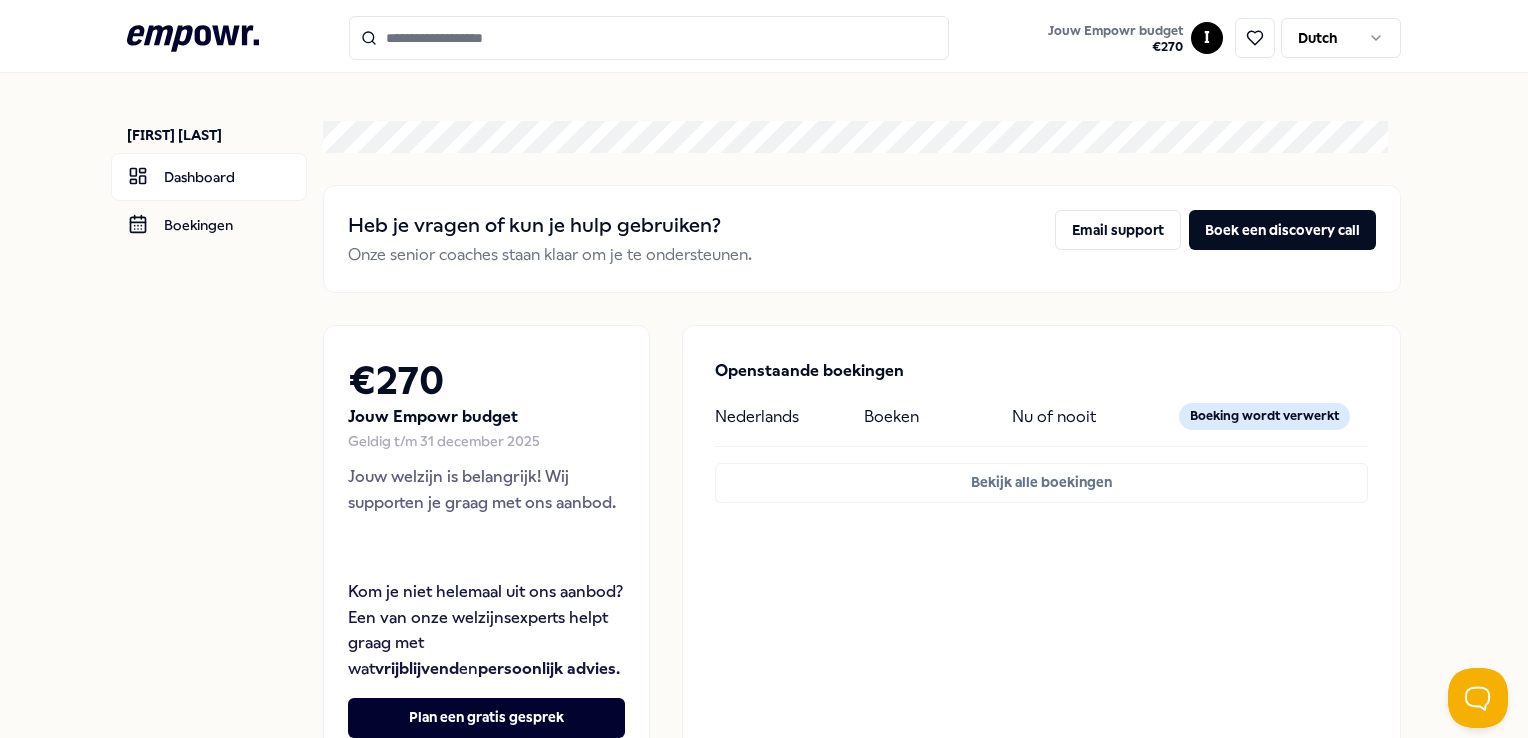 scroll, scrollTop: 0, scrollLeft: 0, axis: both 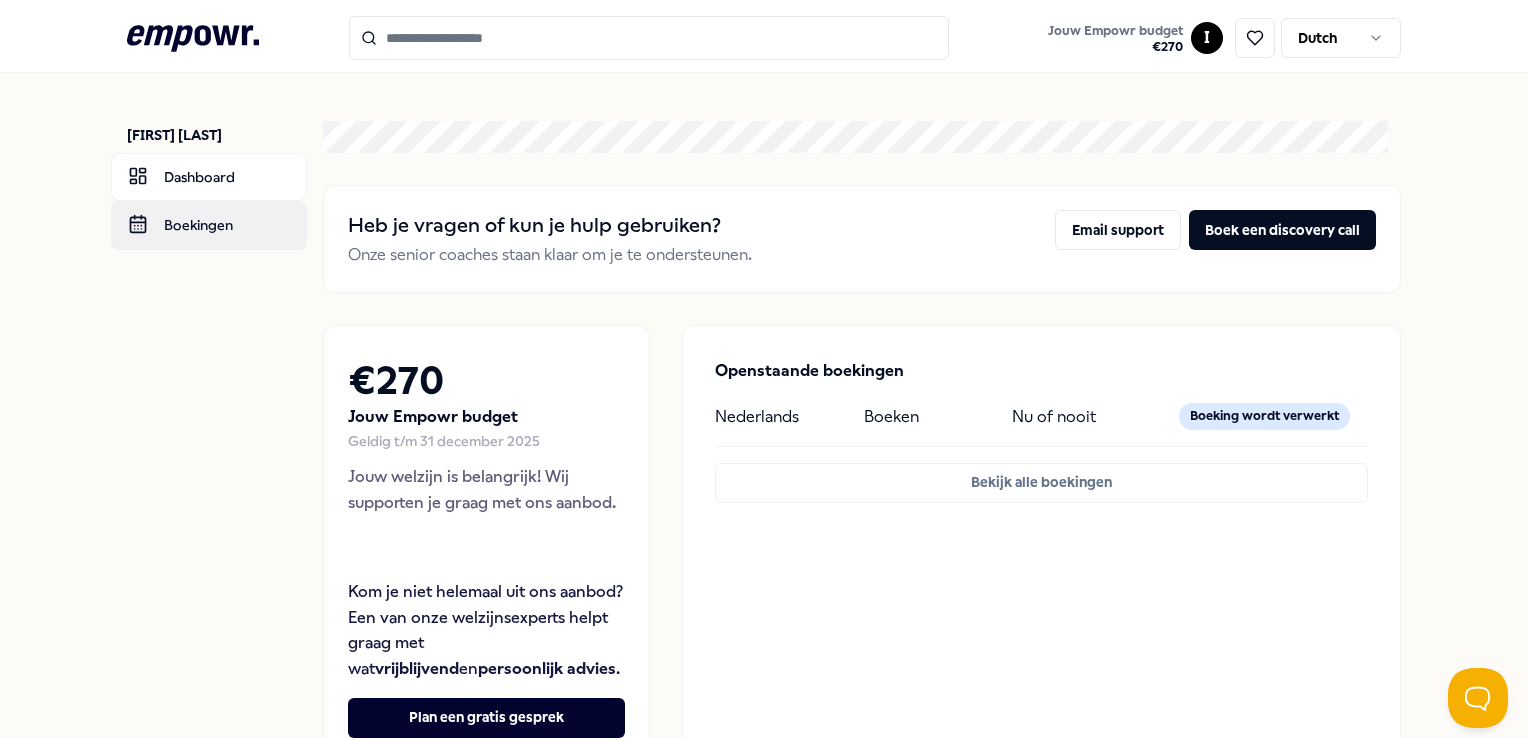 click on "Boekingen" at bounding box center (209, 225) 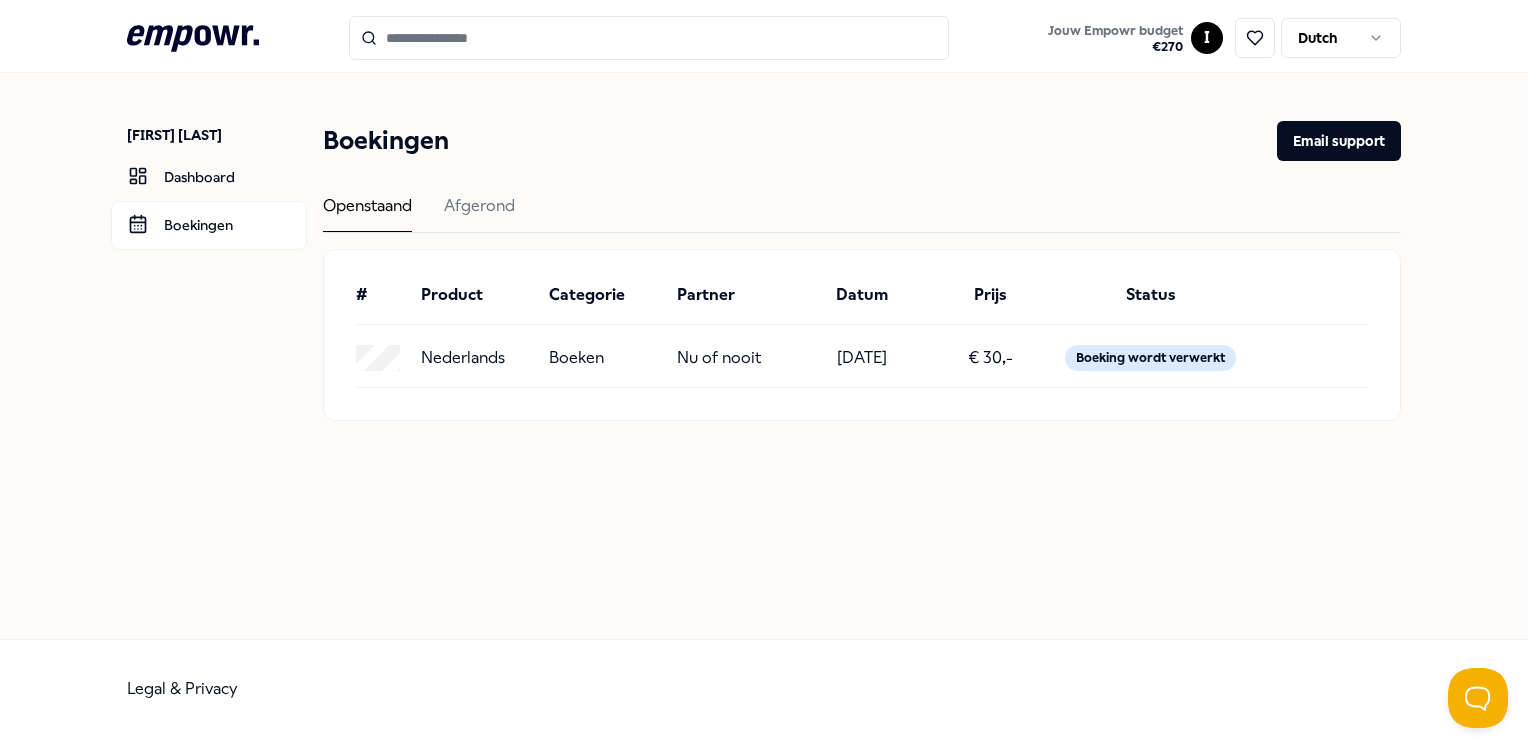 click at bounding box center (649, 38) 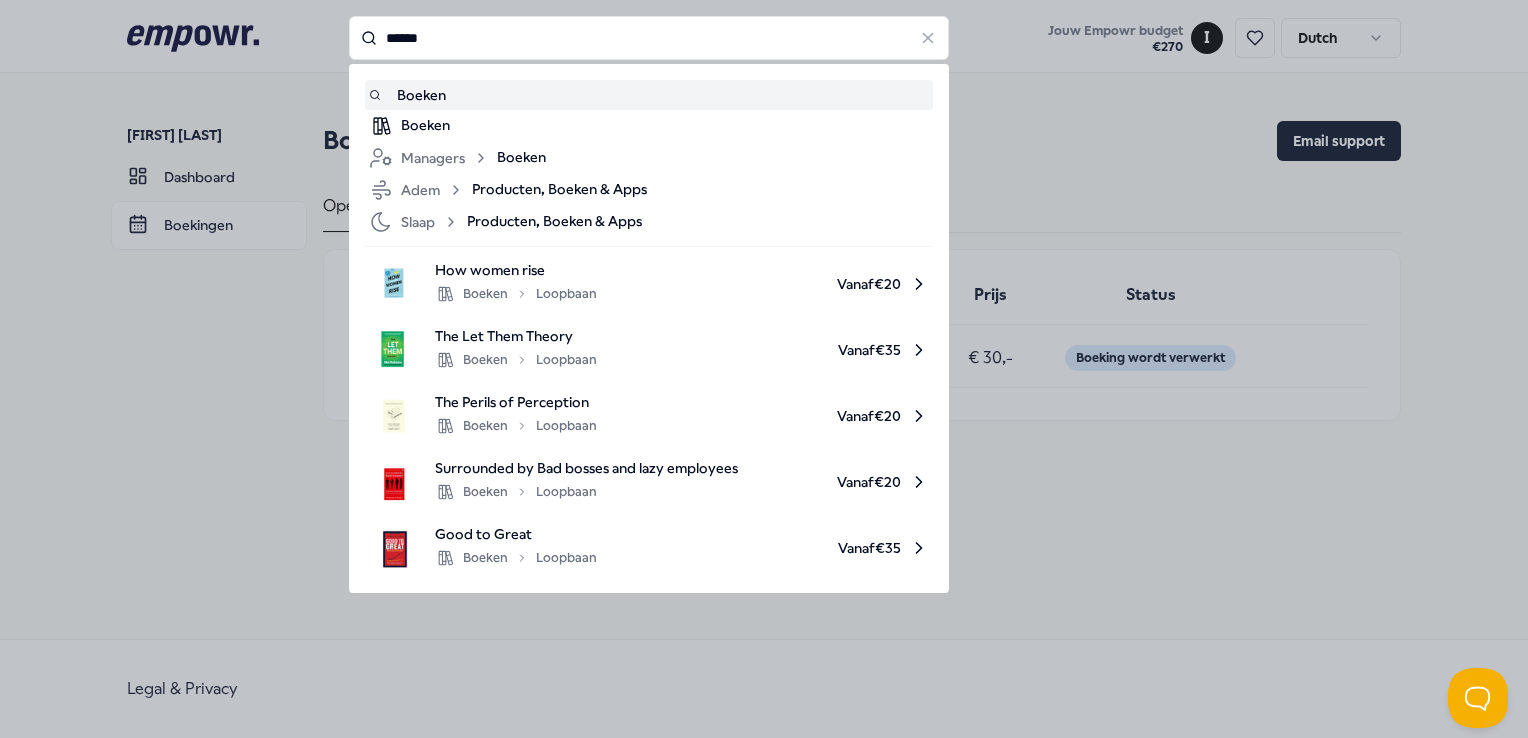 type on "******" 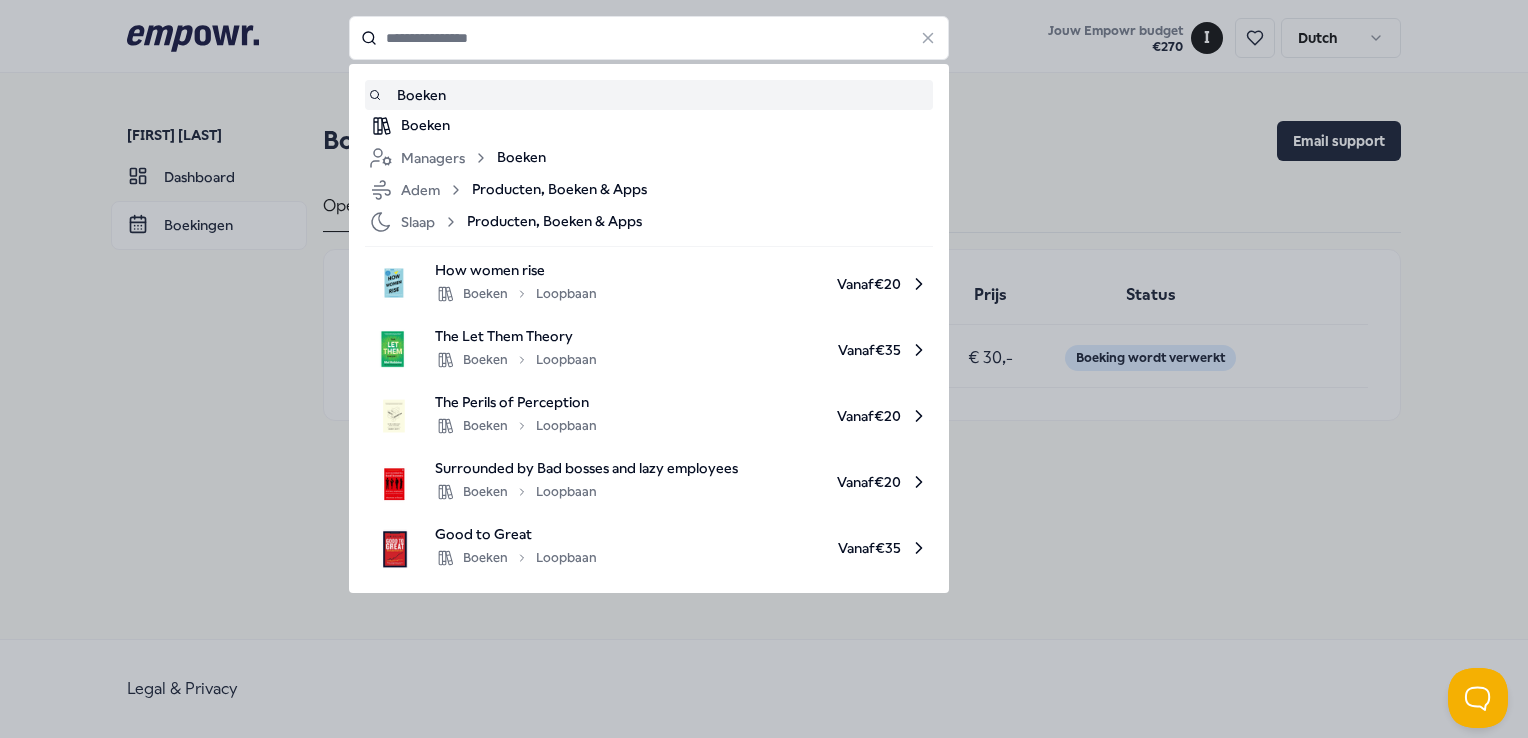 type on "******" 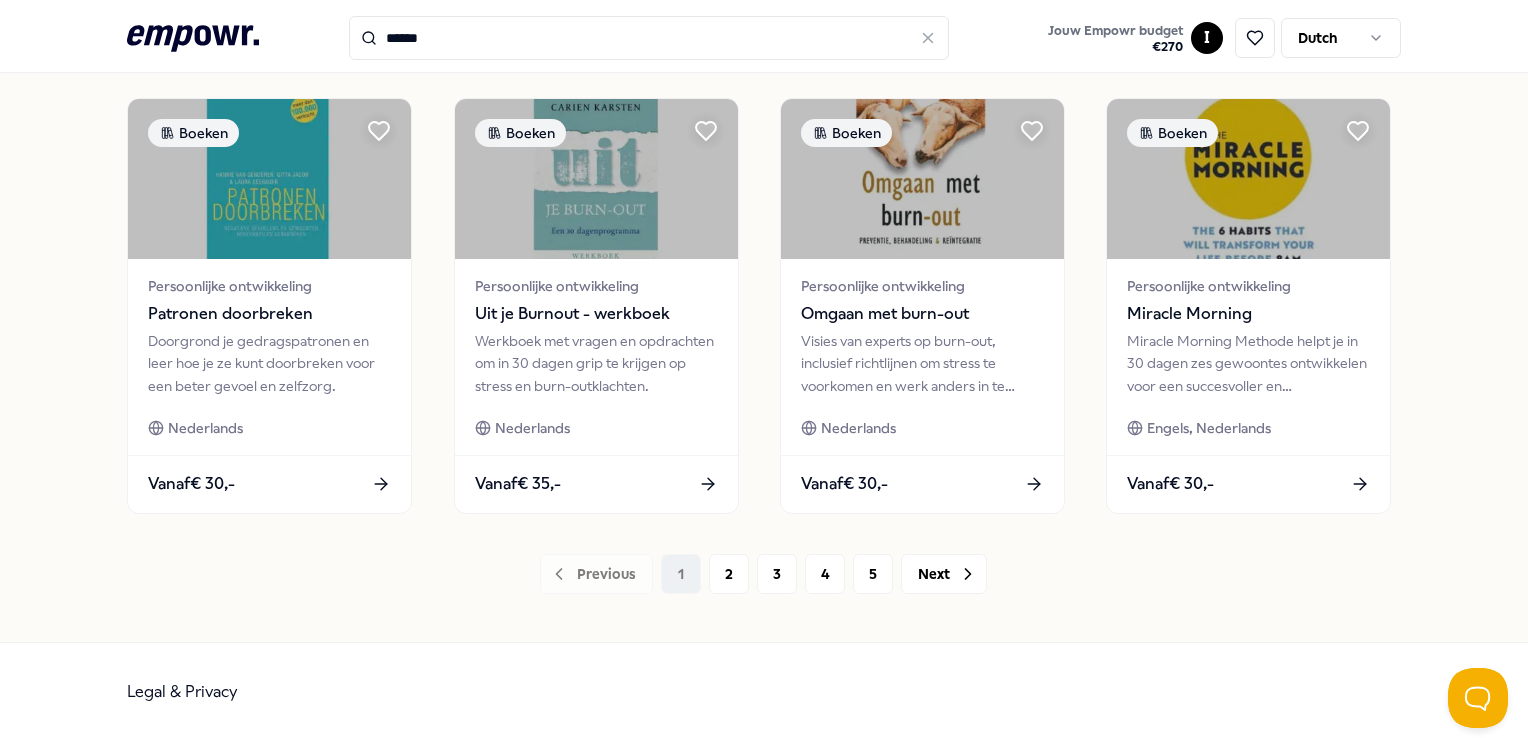 scroll, scrollTop: 1049, scrollLeft: 0, axis: vertical 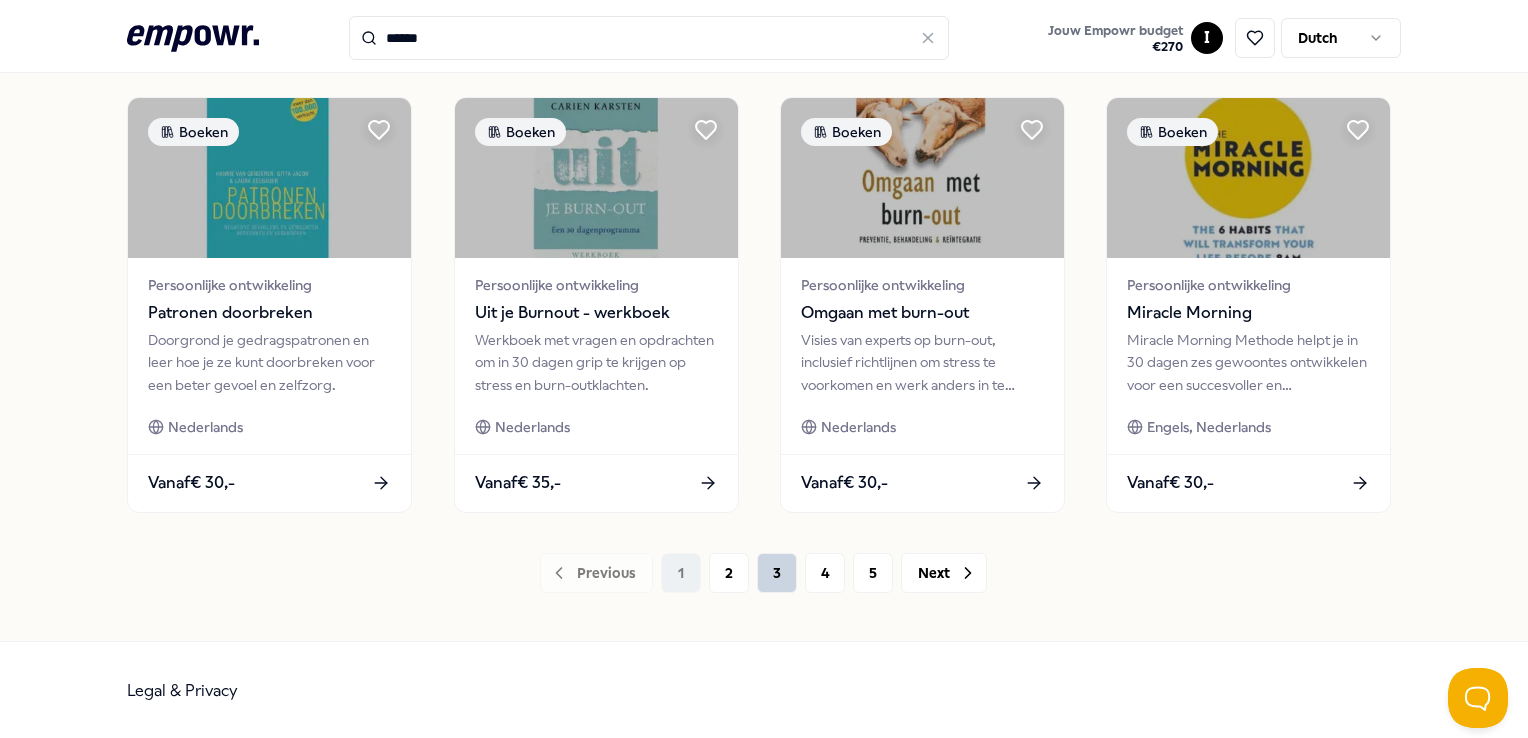 click on "3" at bounding box center [777, 573] 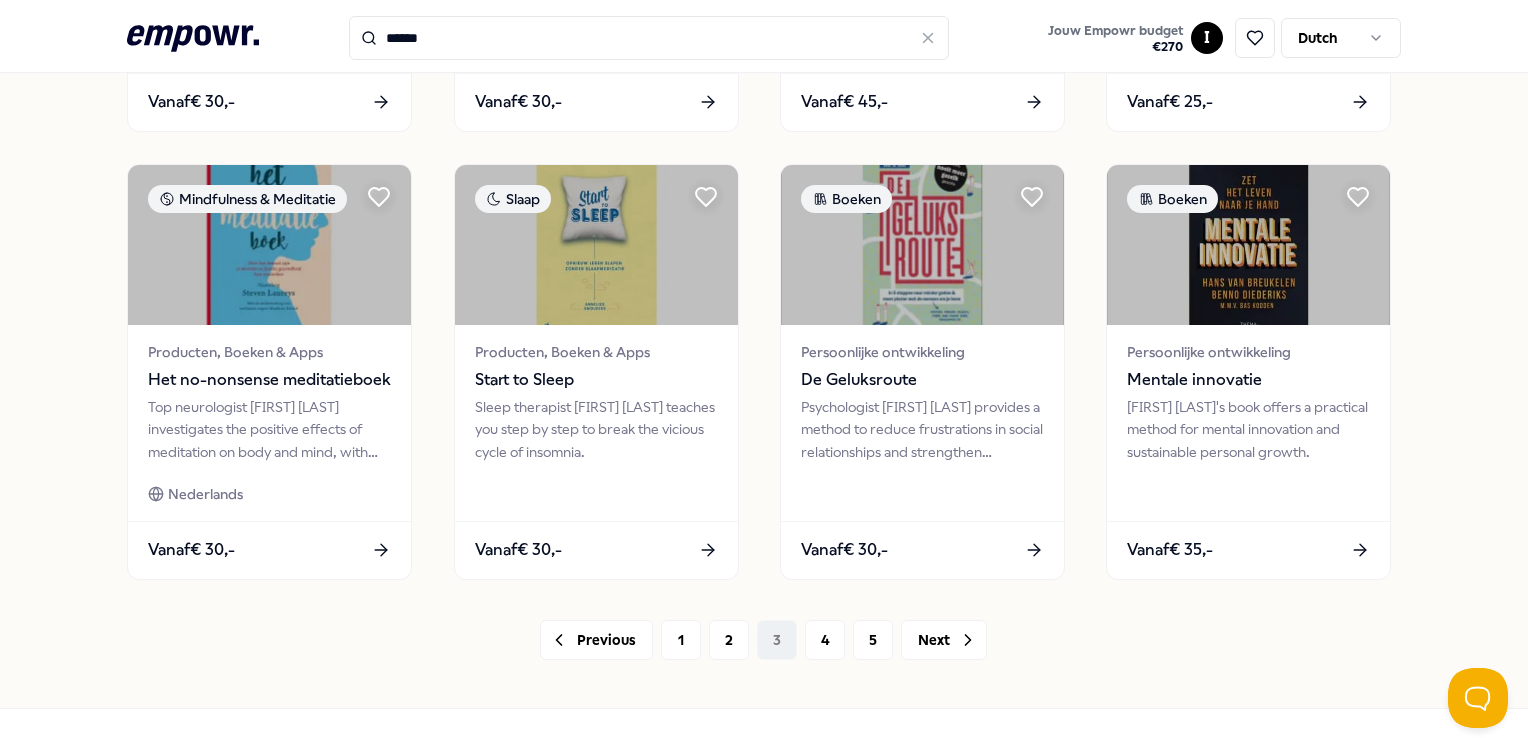 scroll, scrollTop: 1049, scrollLeft: 0, axis: vertical 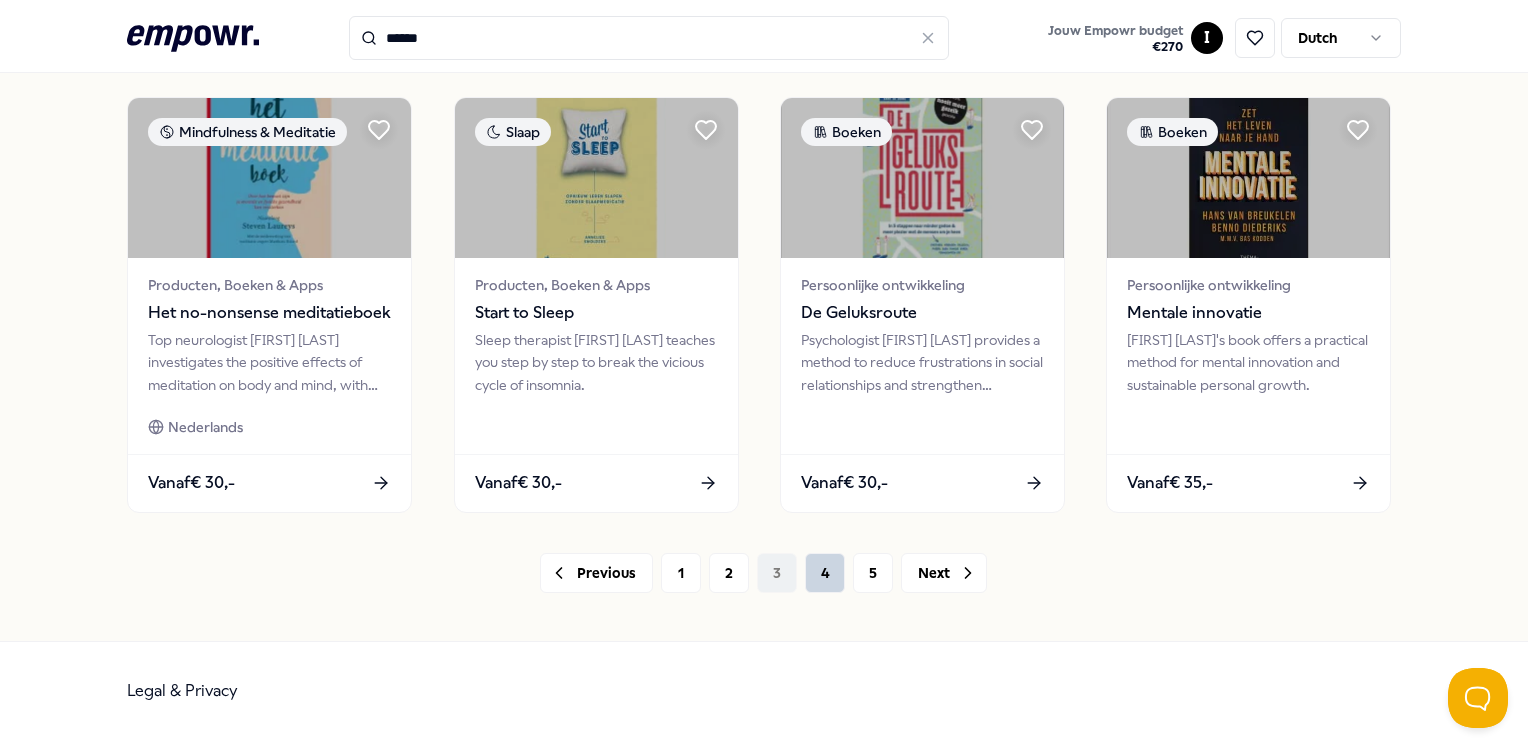 click on "4" at bounding box center [825, 573] 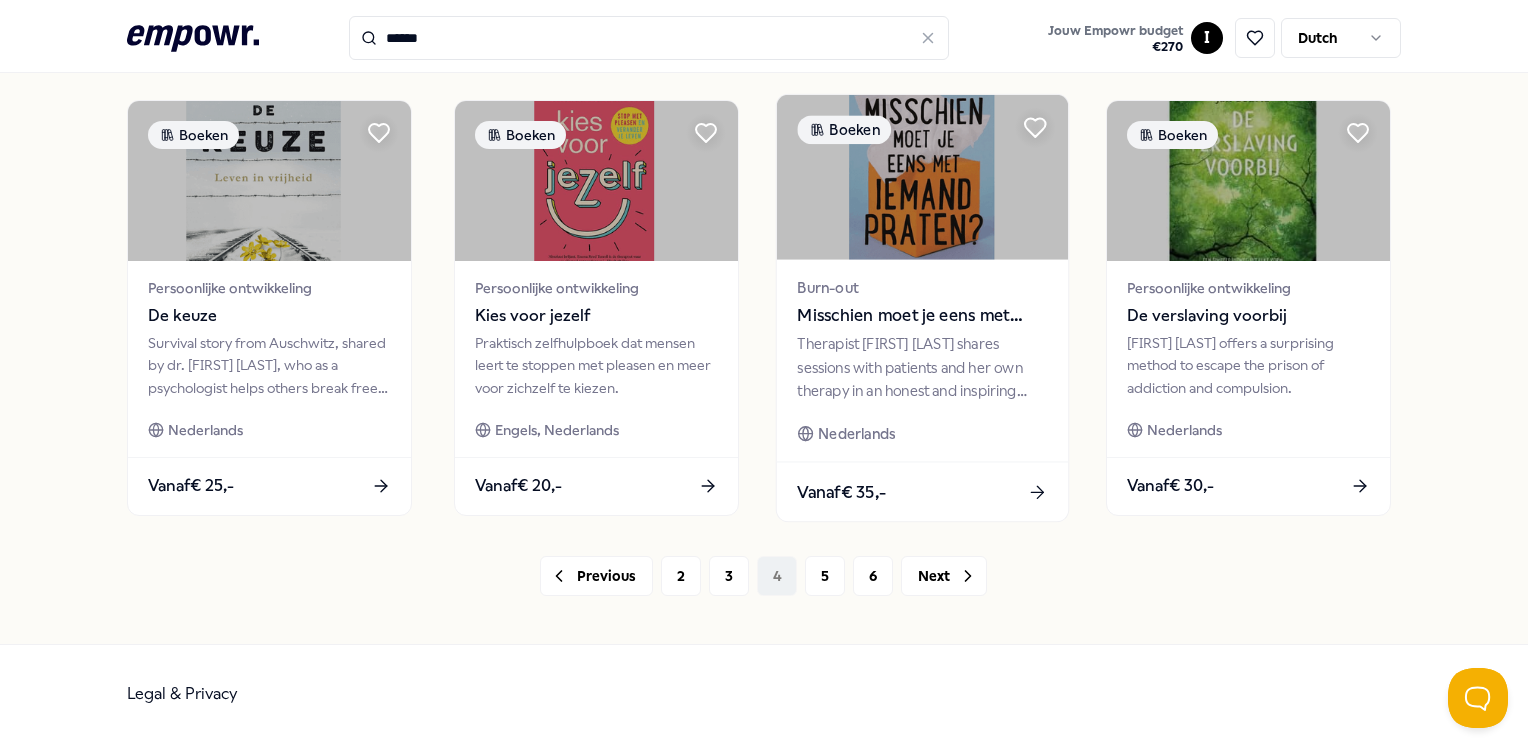 scroll, scrollTop: 1049, scrollLeft: 0, axis: vertical 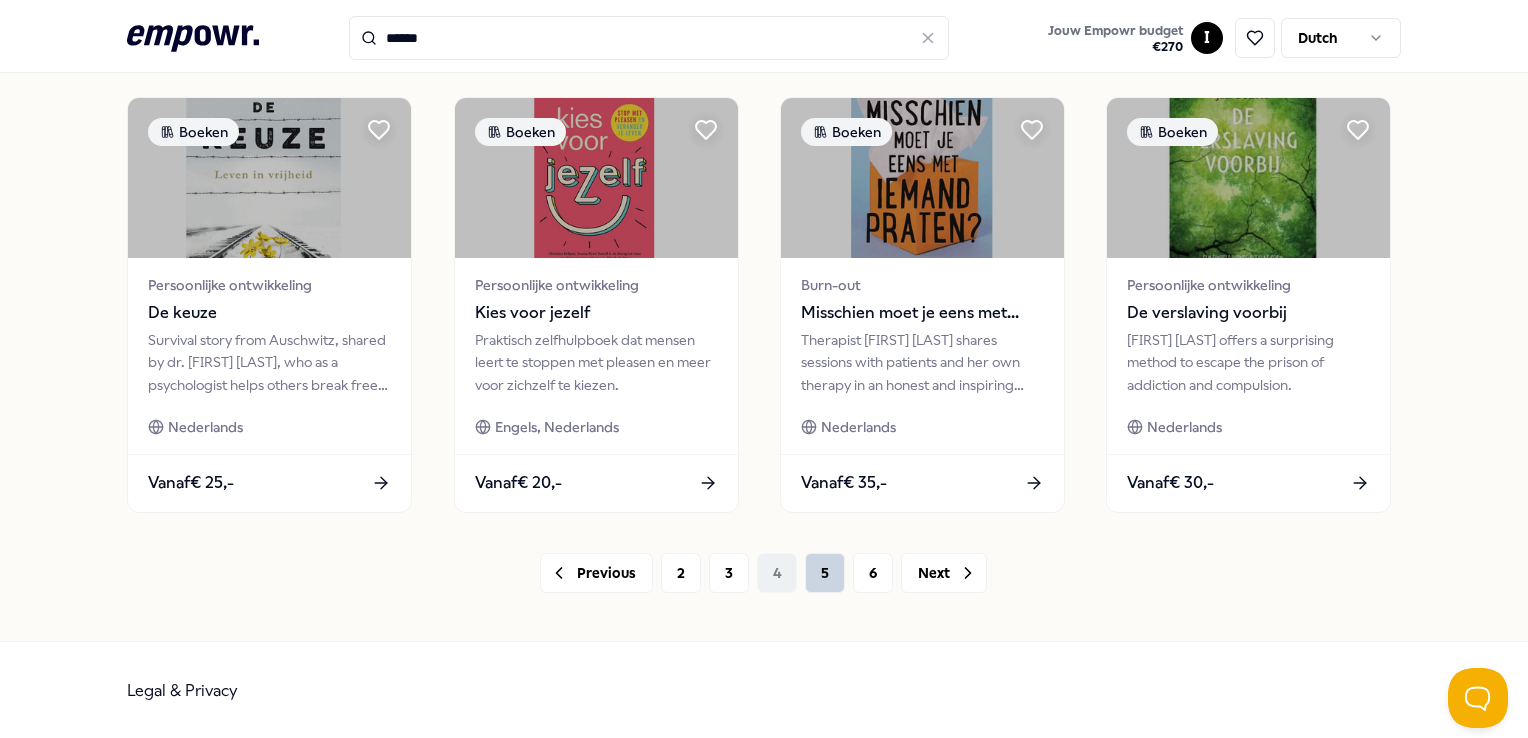 click on "5" at bounding box center [825, 573] 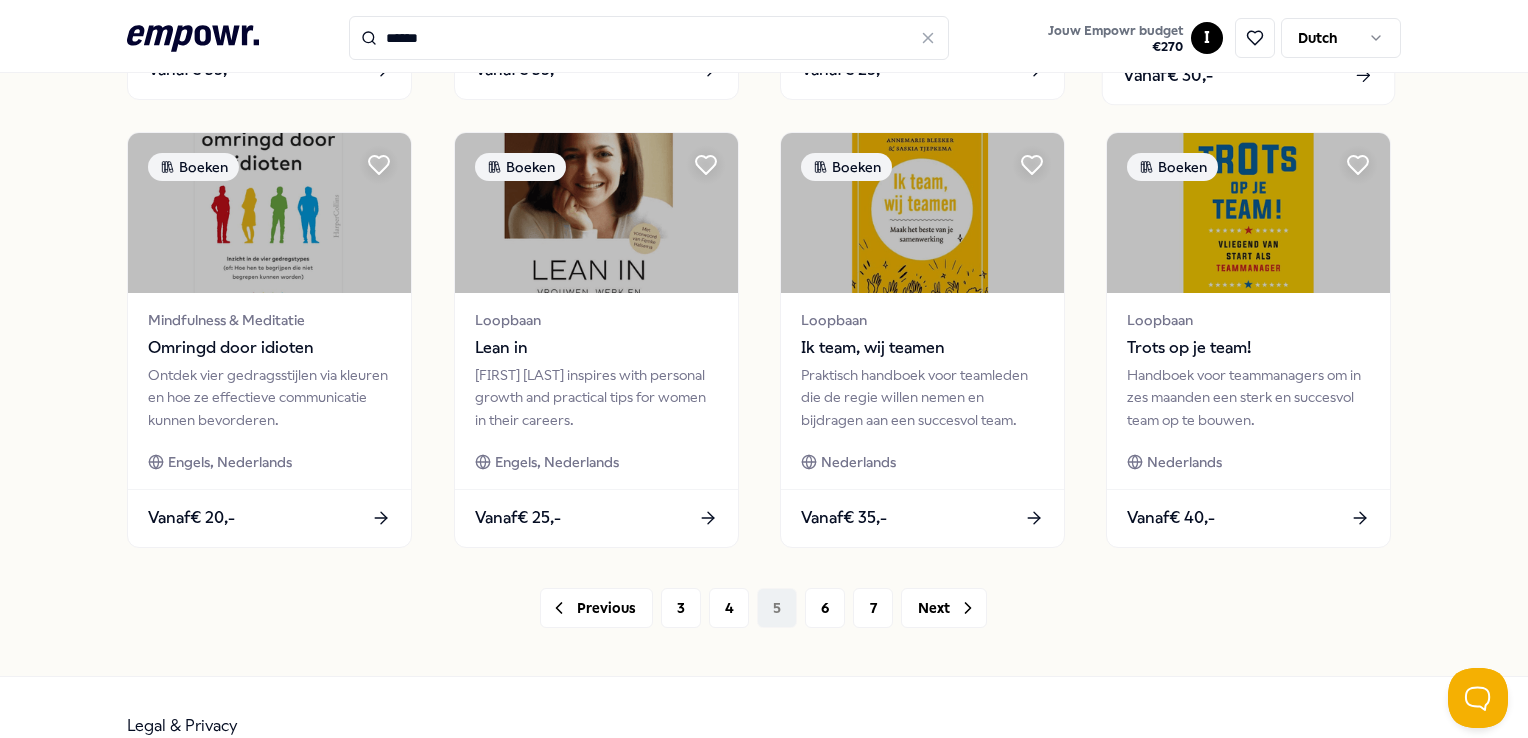 scroll, scrollTop: 1049, scrollLeft: 0, axis: vertical 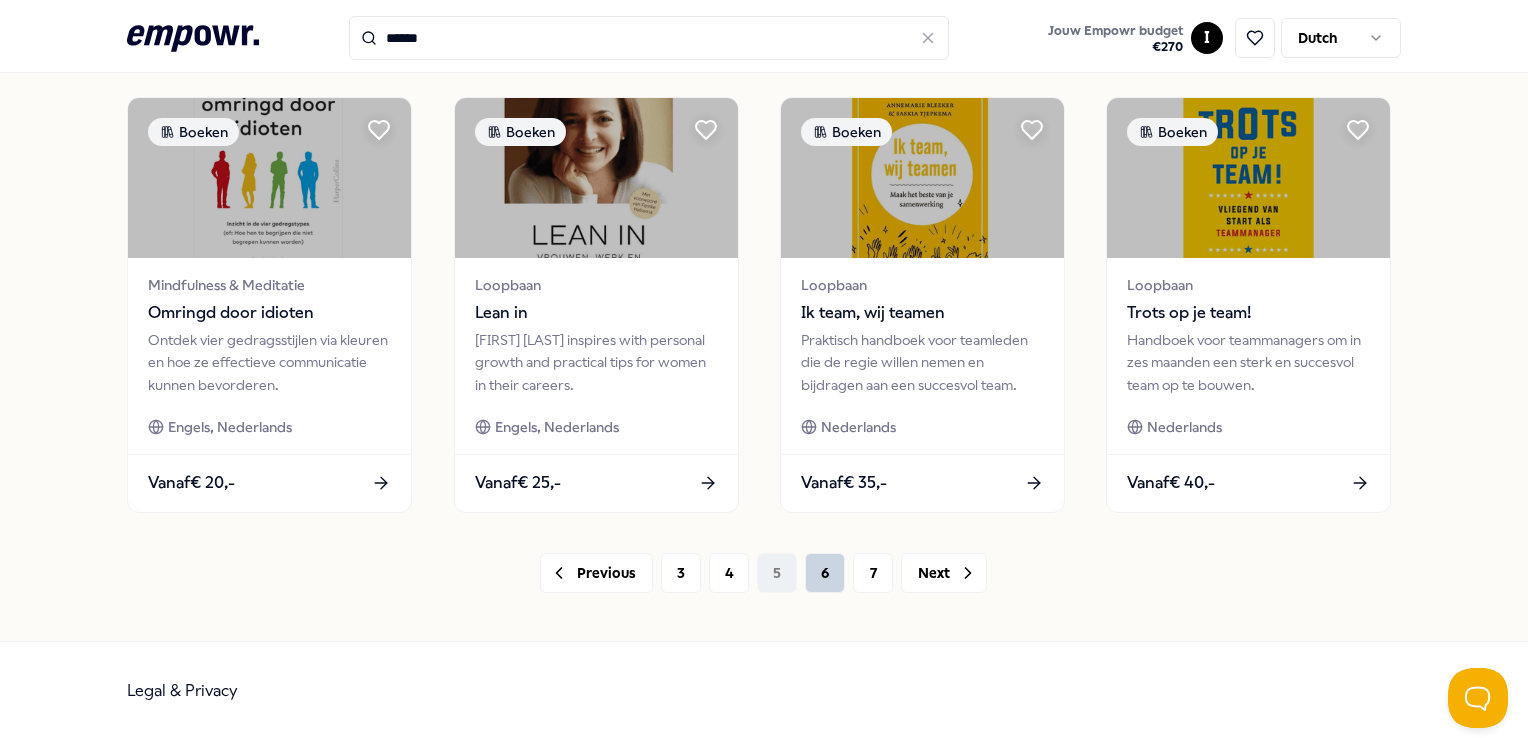 click on "6" at bounding box center [825, 573] 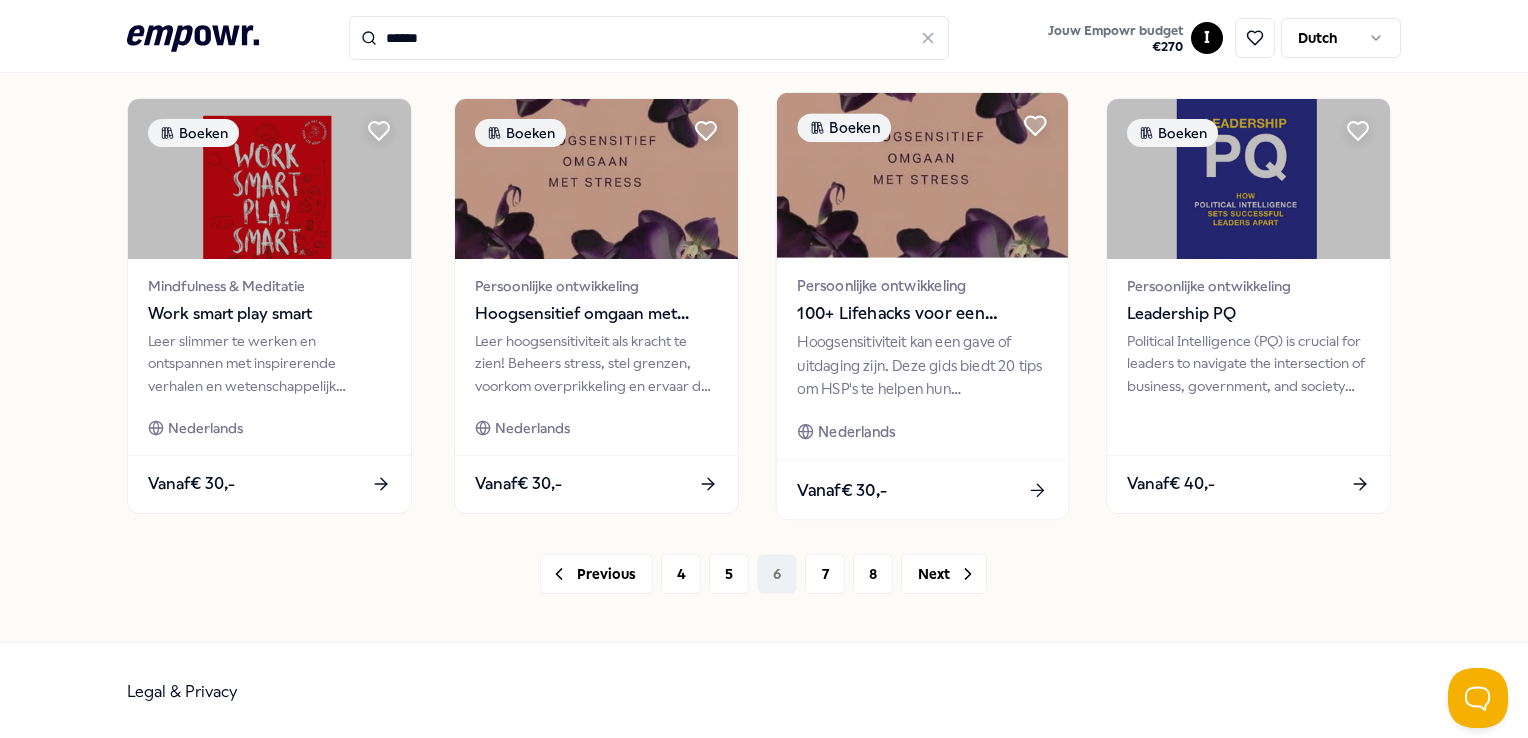 scroll, scrollTop: 1049, scrollLeft: 0, axis: vertical 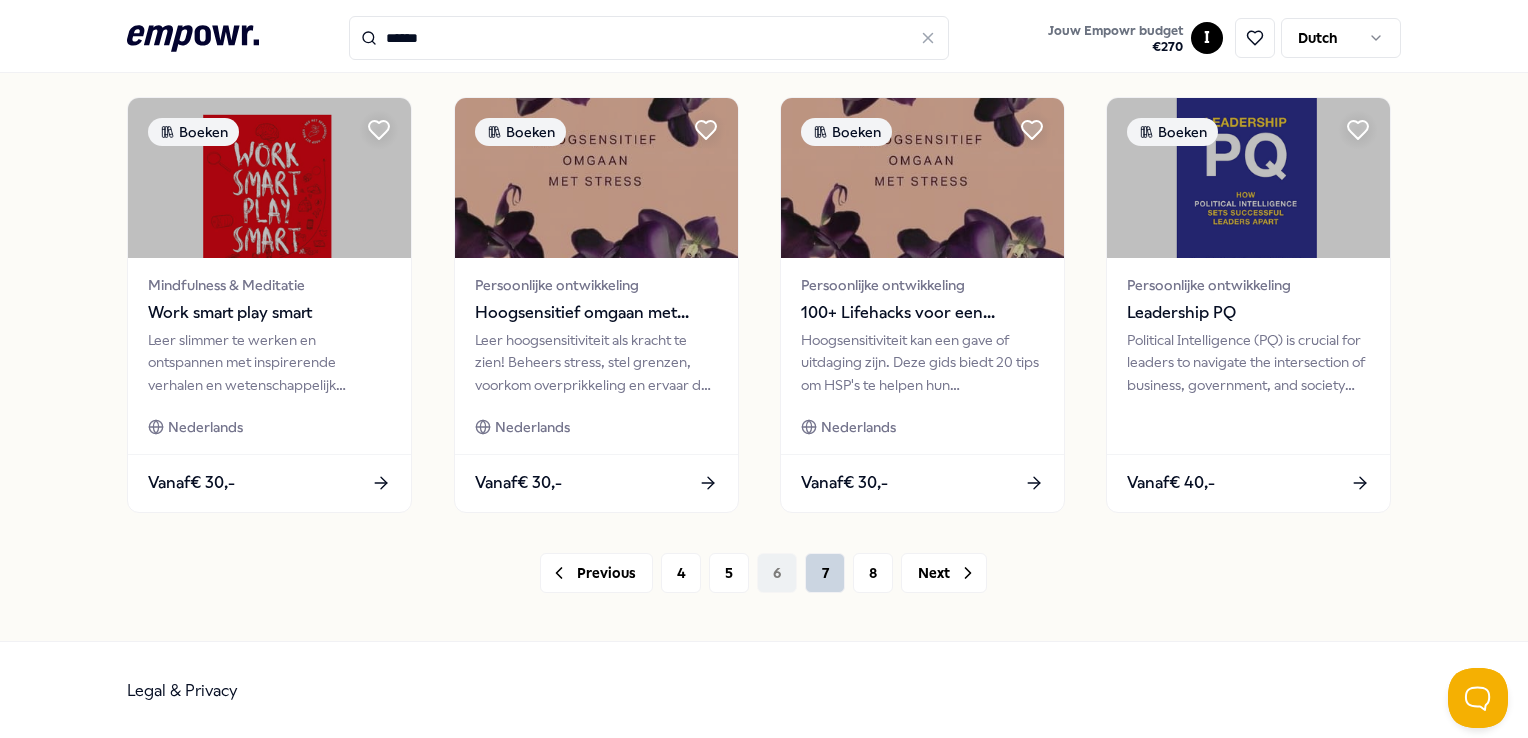 click on "7" at bounding box center (825, 573) 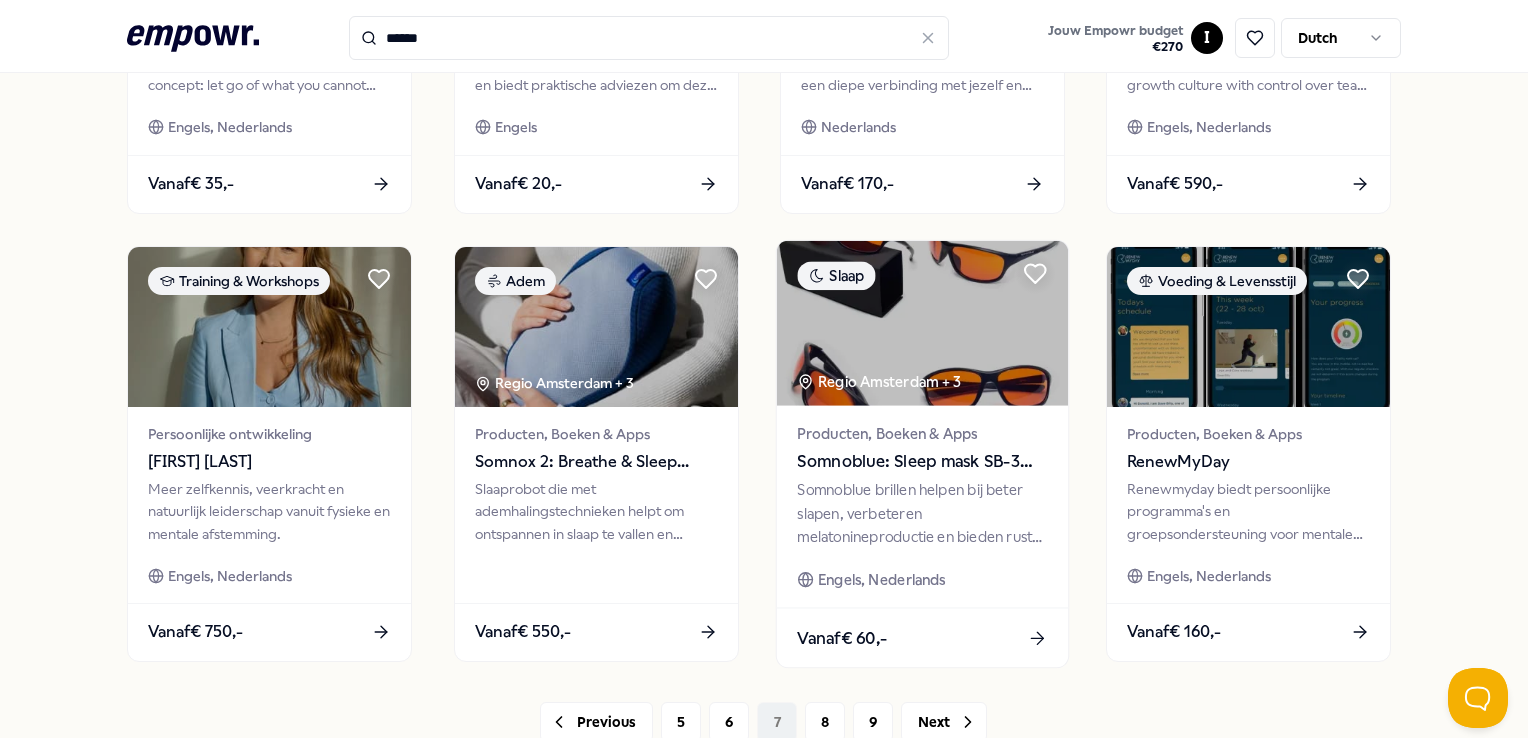 scroll, scrollTop: 1049, scrollLeft: 0, axis: vertical 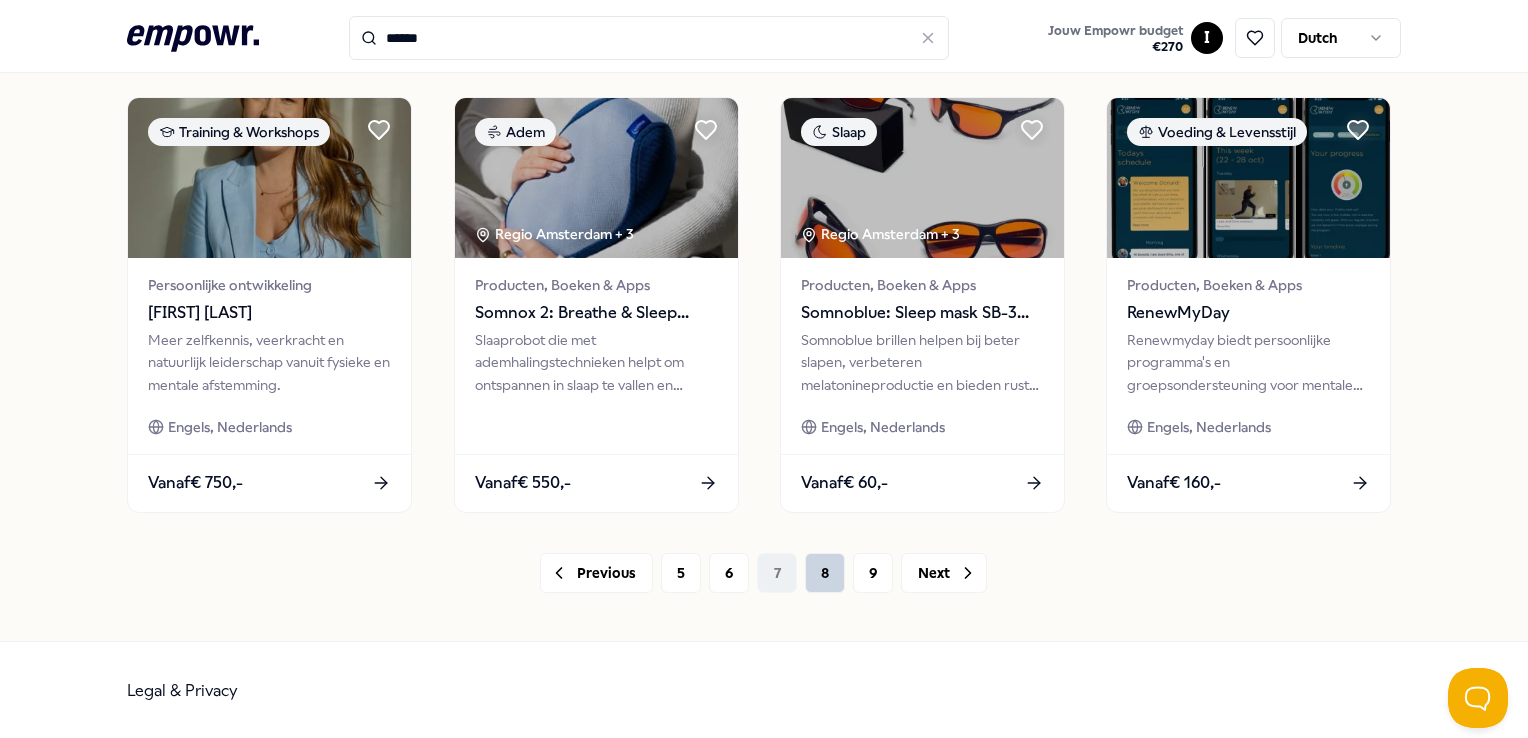 click on "8" at bounding box center (825, 573) 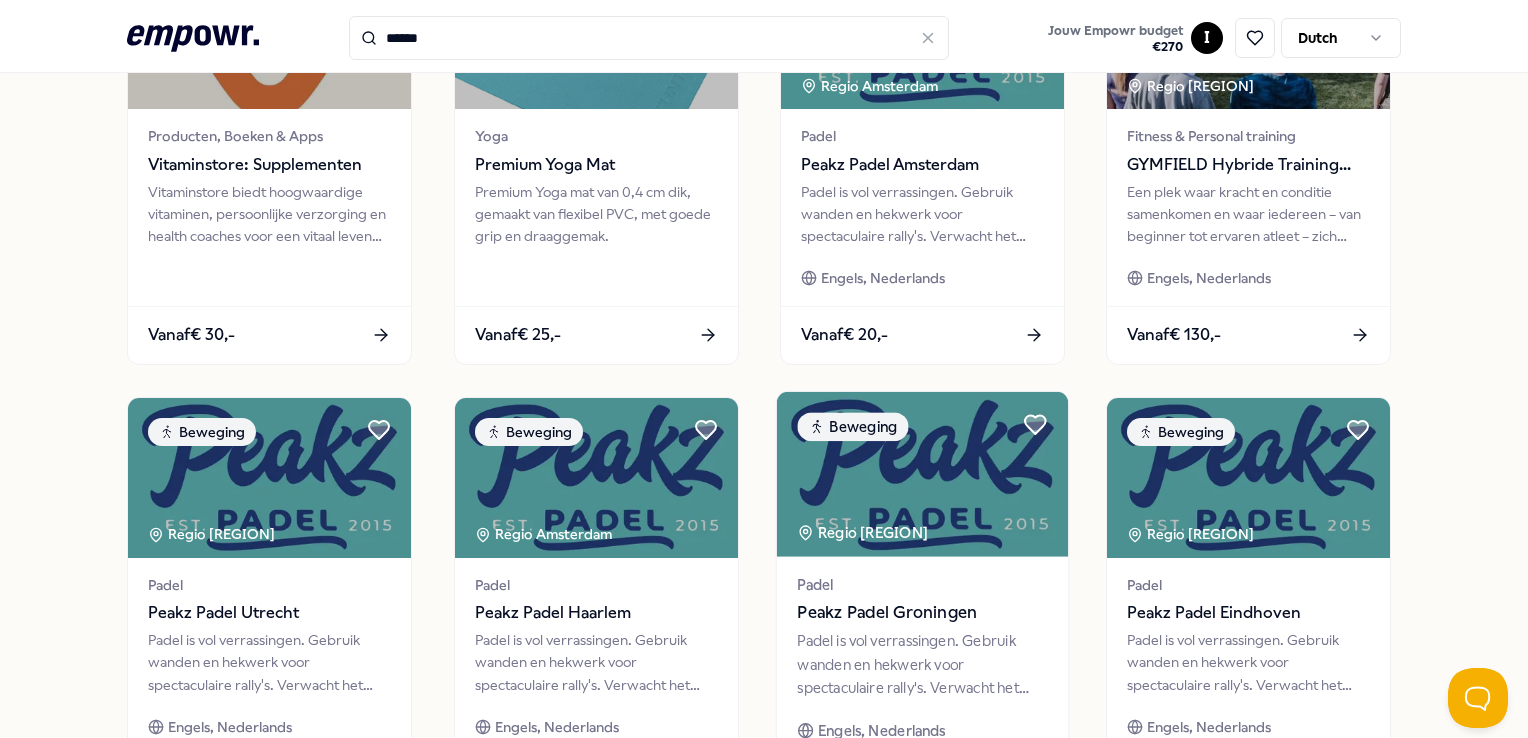 scroll, scrollTop: 949, scrollLeft: 0, axis: vertical 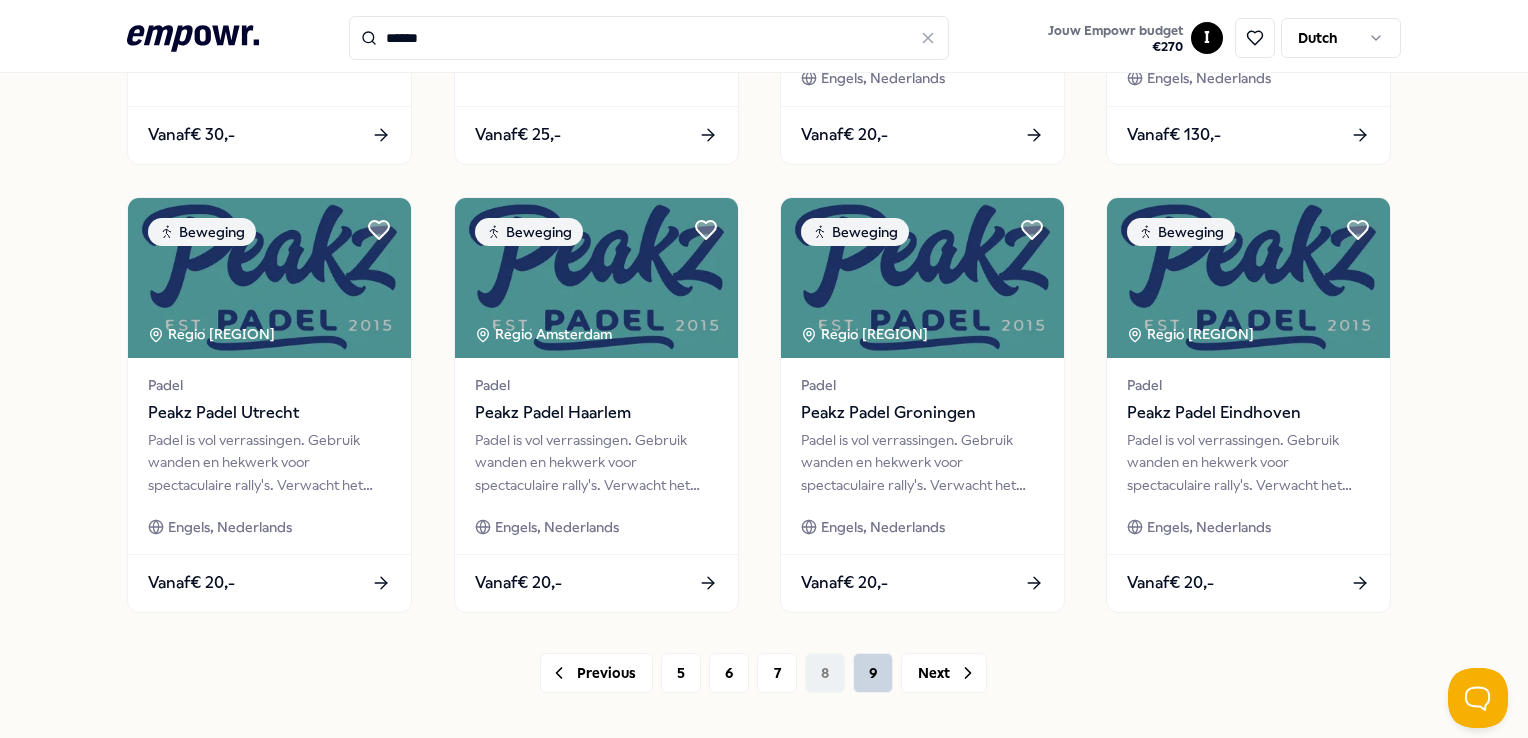 click on "9" at bounding box center [873, 673] 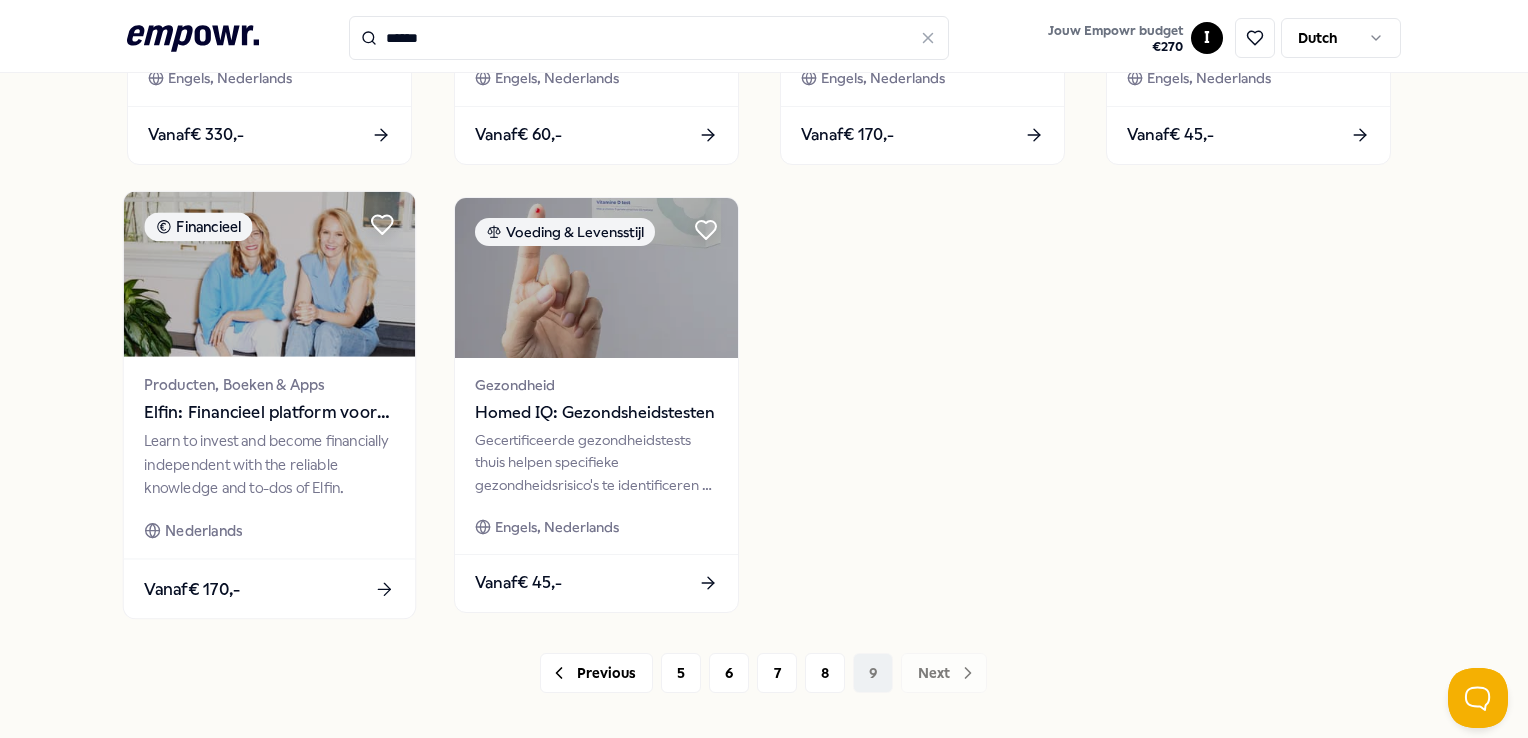 click on "Producten, Boeken & Apps" at bounding box center (270, 384) 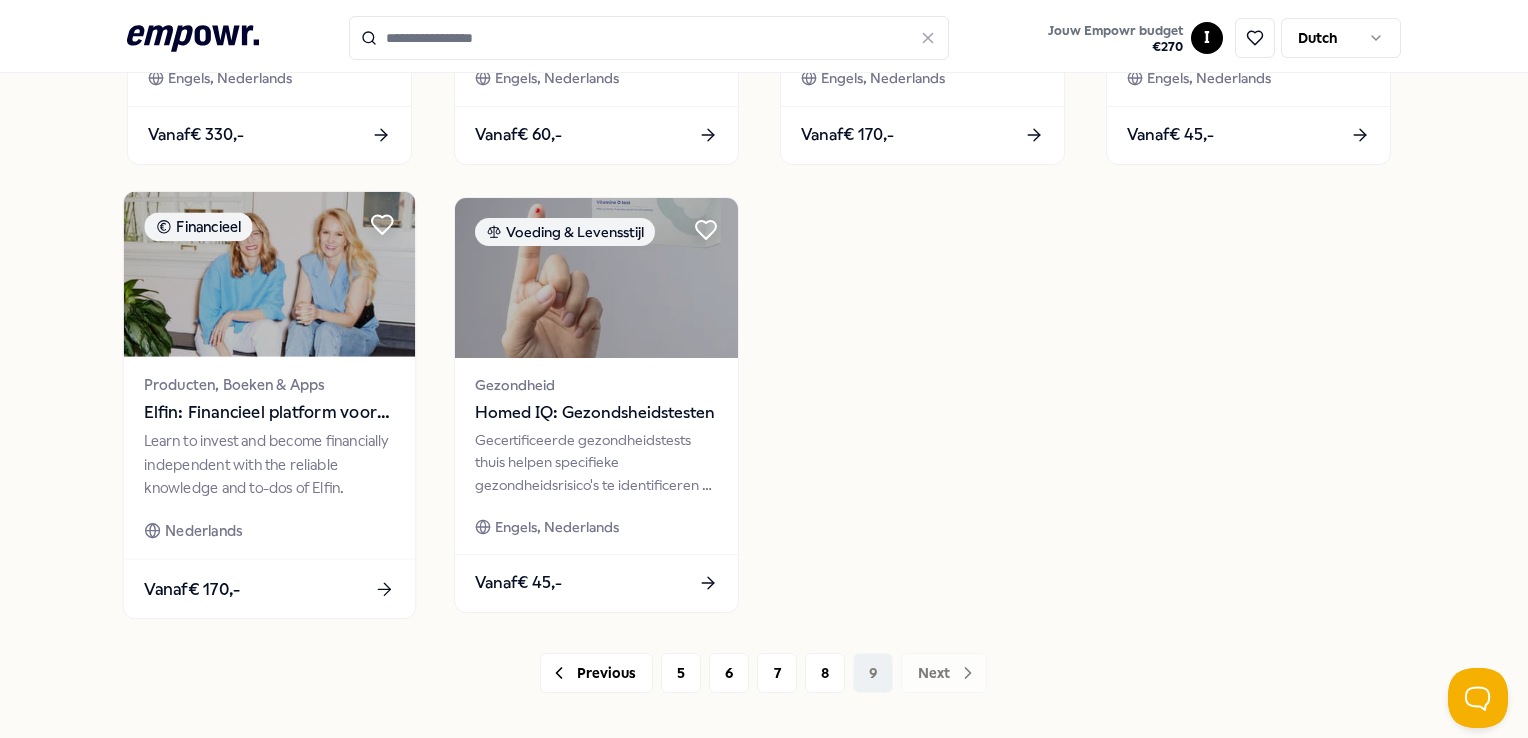 scroll, scrollTop: 128, scrollLeft: 0, axis: vertical 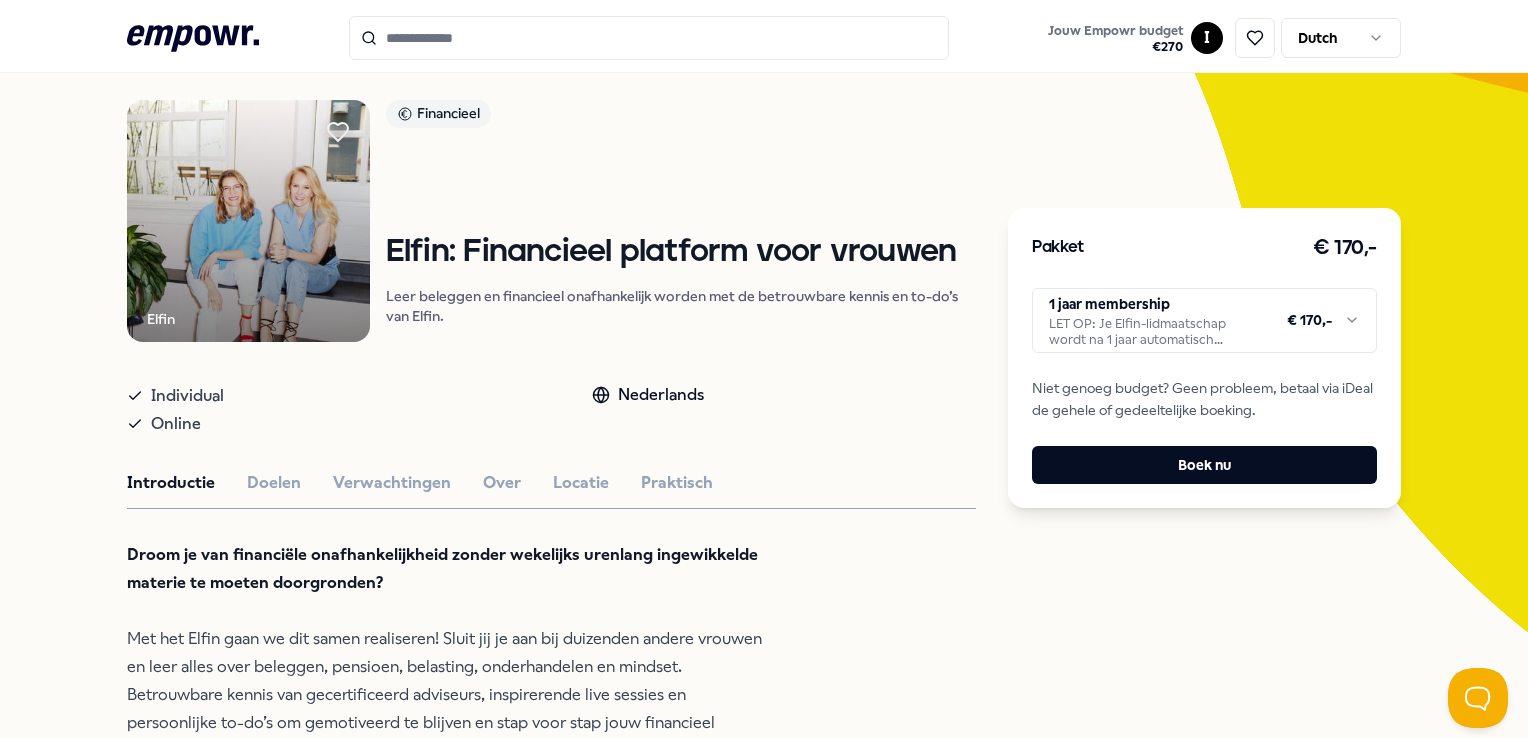 click on "Confirmed. Good choice! 🤩 Your Empowr budget € 270 I Dutch All categories Self-care library Back Elfin Financial Elfin: Financial platform for women Learn to invest and become financially independent with the reliable knowledge and to-dos of Elfin. Individual Online Dutch Introduction Goals Expectations About Location Practical Do you dream of financial independence without having to understand complex material for hours every week? With Elfin, we will achieve this together! Will you join thousands of other women and learn all about investing, pensions, taxes, negotiation, and mindset. Reliable knowledge from certified advisors, inspiring live sessions, and personal to-dos to stay motivated and create your financially independent future step by step. Recommended Books Personal development Now or never [FIRST] [LAST] shares lessons from the Dutch Special Forces for mental strength and daily resilience. Dutch From" at bounding box center [764, 369] 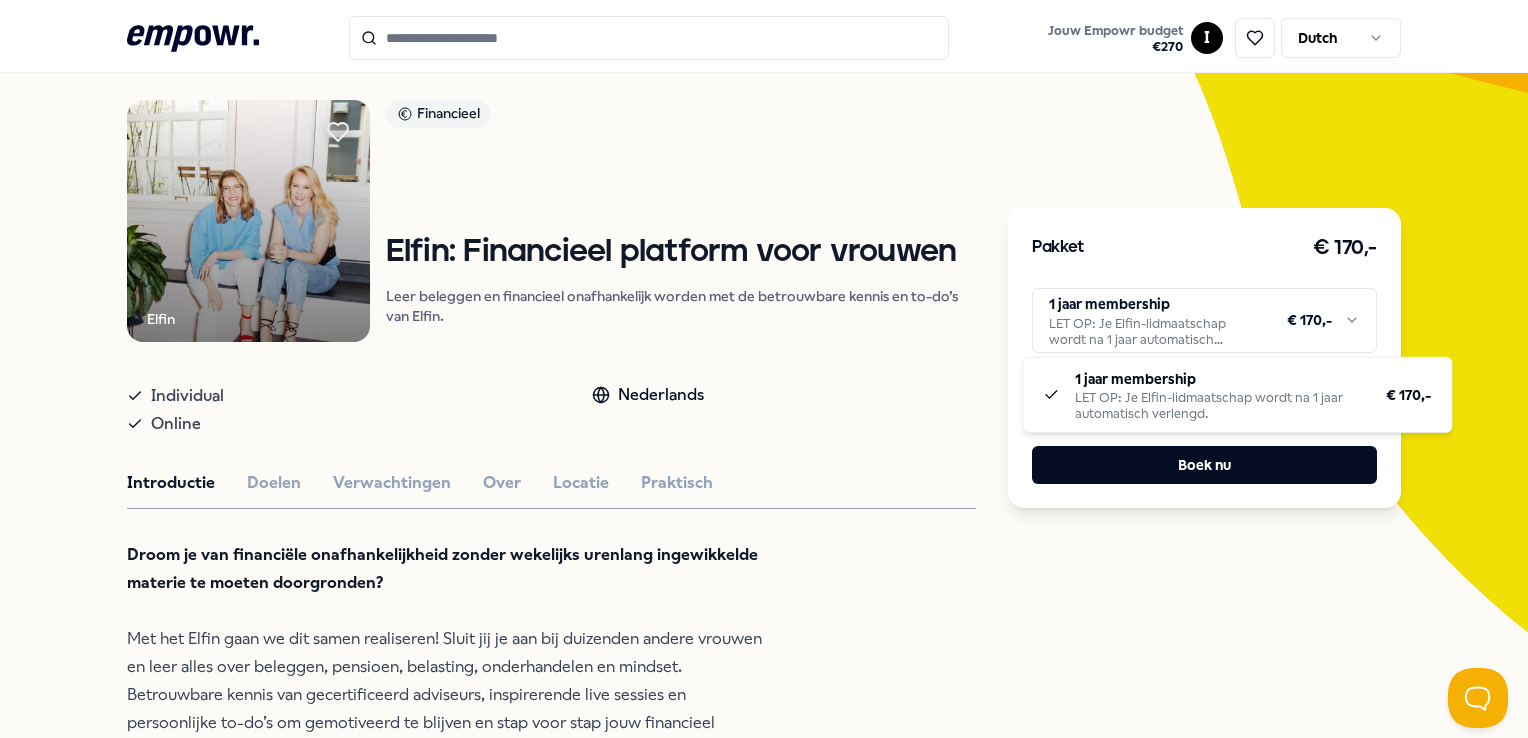 click on "Confirmed. Good choice! 🤩 Your Empowr budget € 270 I Dutch All categories Self-care library Back Elfin Financial Elfin: Financial platform for women Learn to invest and become financially independent with the reliable knowledge and to-dos of Elfin. Individual Online Dutch Introduction Goals Expectations About Location Practical Do you dream of financial independence without having to understand complex material for hours every week? With Elfin, we will achieve this together! Will you join thousands of other women and learn all about investing, pensions, taxes, negotiation, and mindset. Reliable knowledge from certified advisors, inspiring live sessions, and personal to-dos to stay motivated and create your financially independent future step by step. Recommended Books Personal development Now or never [FIRST] [LAST] shares lessons from the Dutch Special Forces for mental strength and daily resilience. Dutch From" at bounding box center [764, 369] 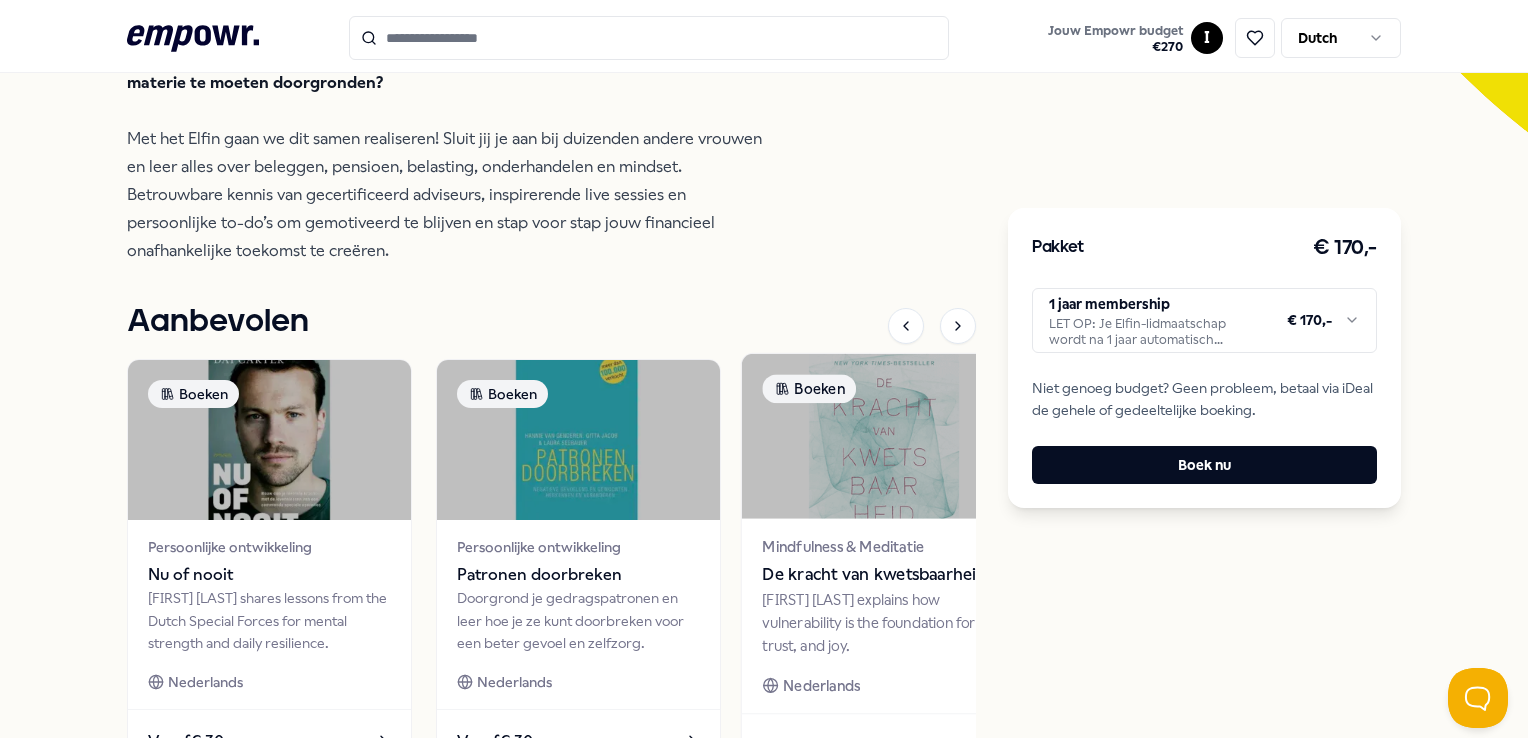 scroll, scrollTop: 820, scrollLeft: 0, axis: vertical 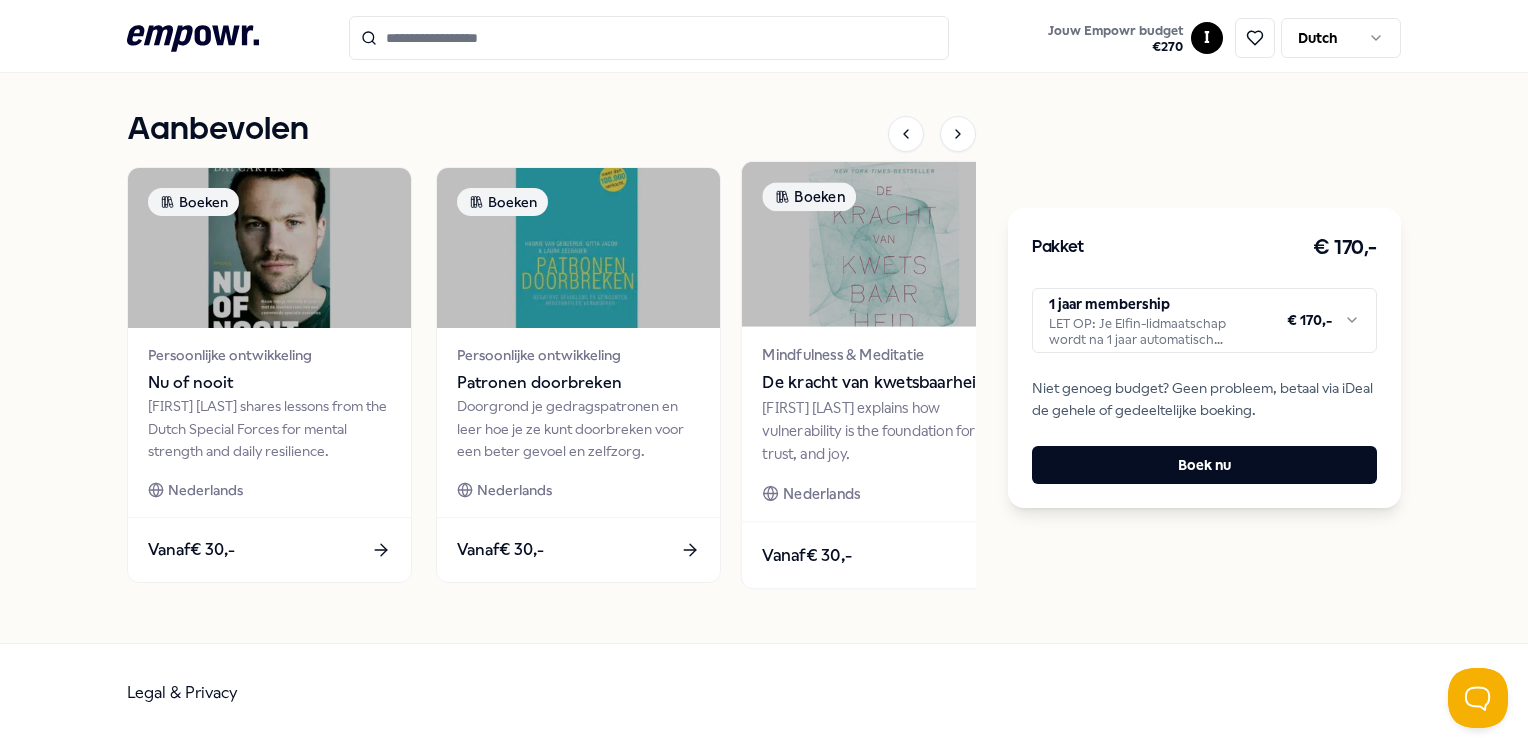 click on "De kracht van kwetsbaarheid" at bounding box center [888, 383] 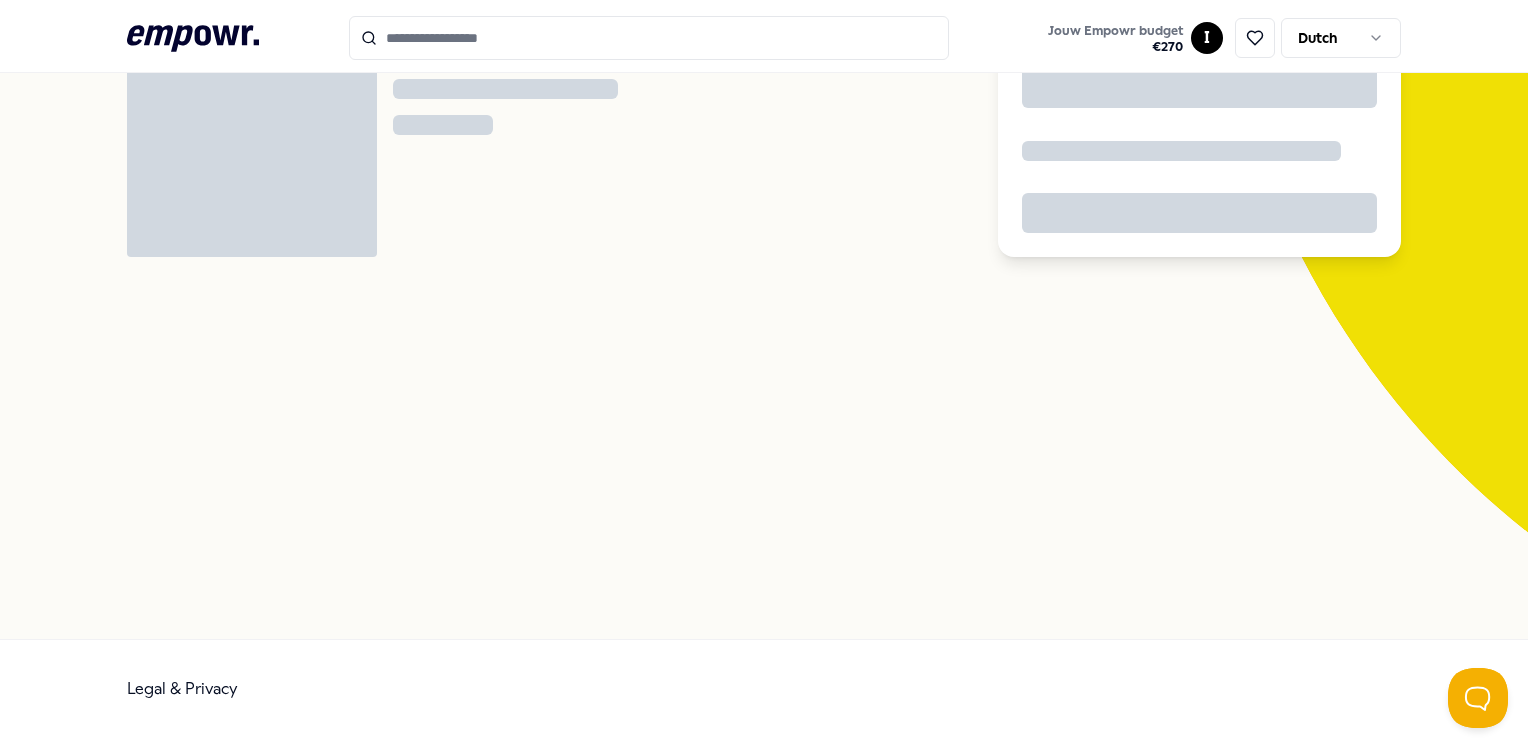 scroll, scrollTop: 128, scrollLeft: 0, axis: vertical 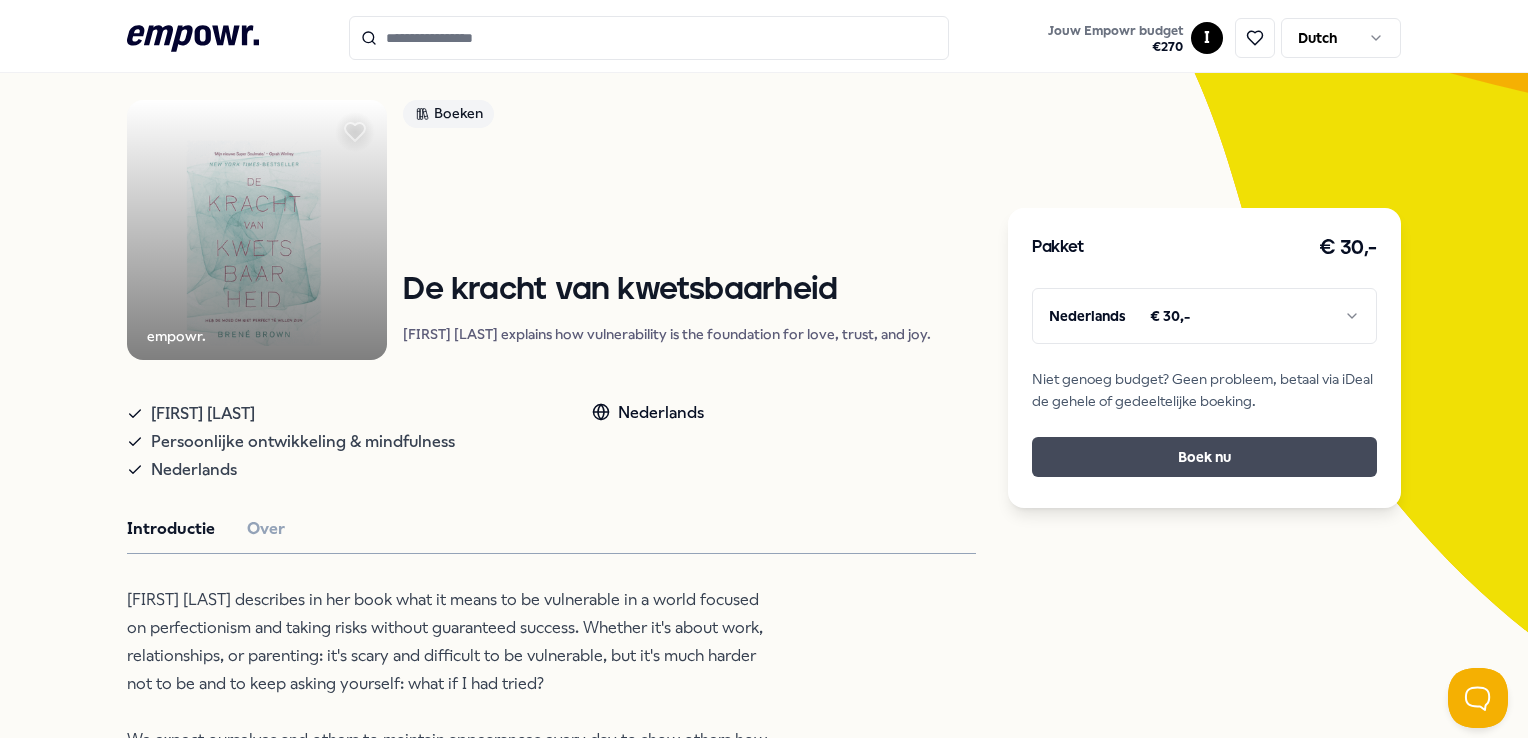 click on "Boek nu" at bounding box center [1204, 457] 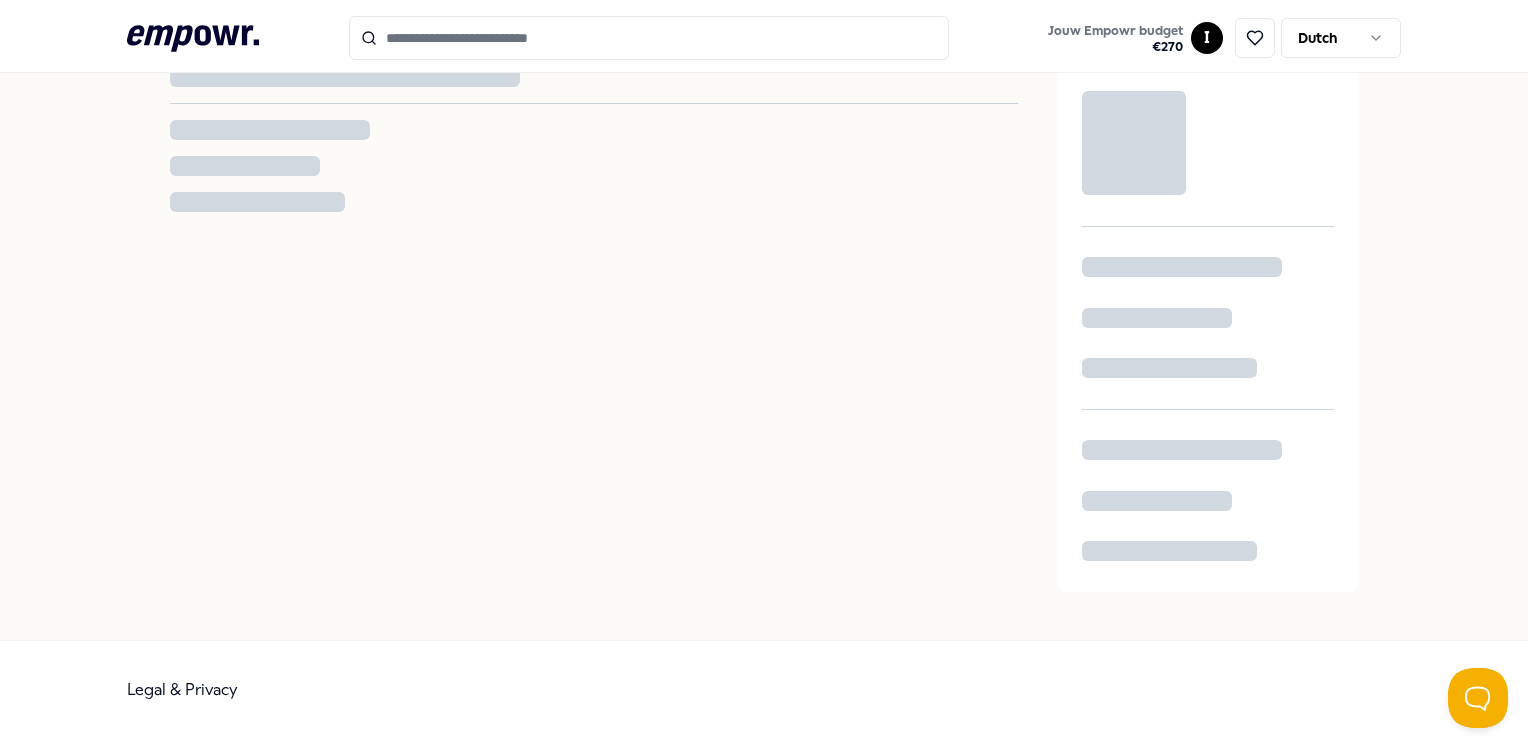scroll, scrollTop: 128, scrollLeft: 0, axis: vertical 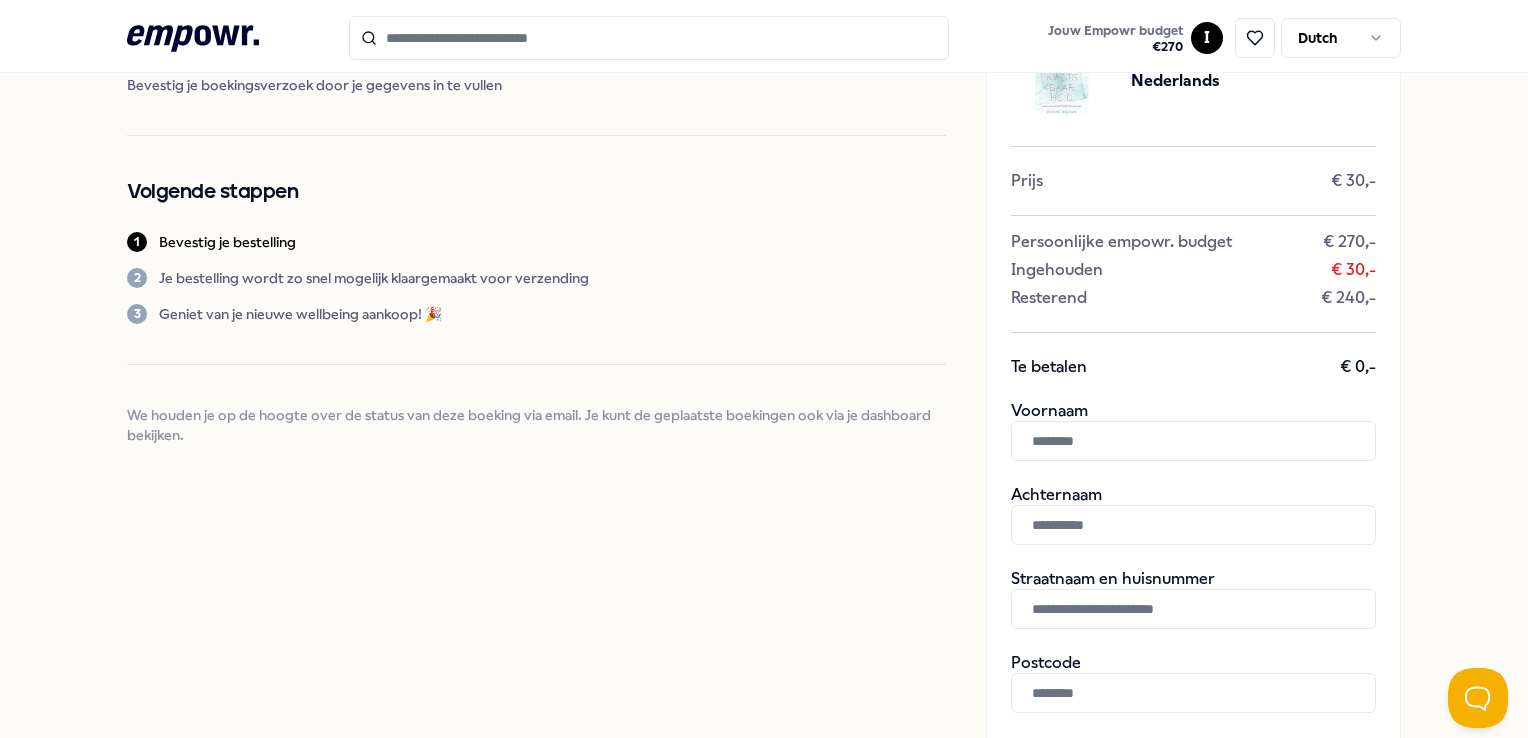 click at bounding box center (1193, 441) 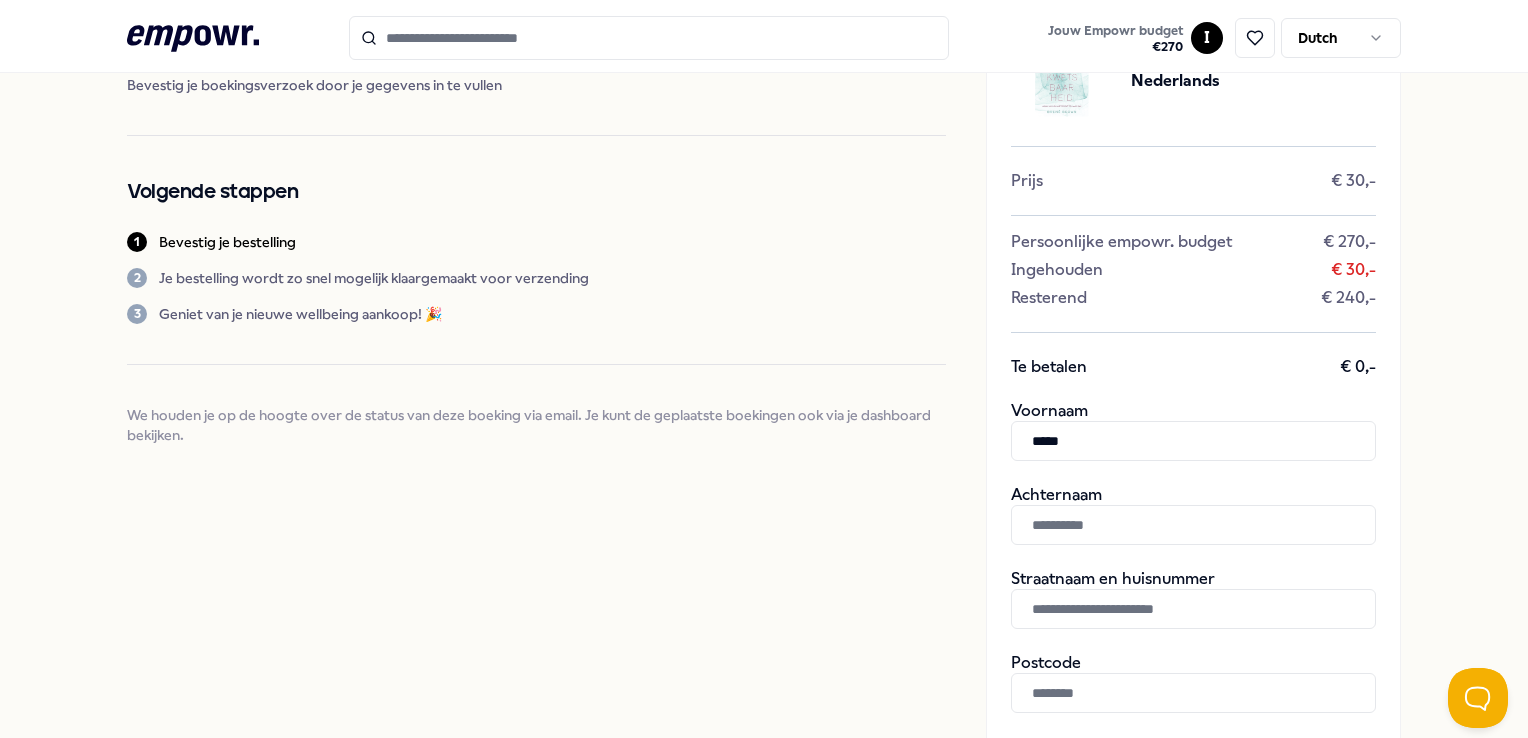 type on "*****" 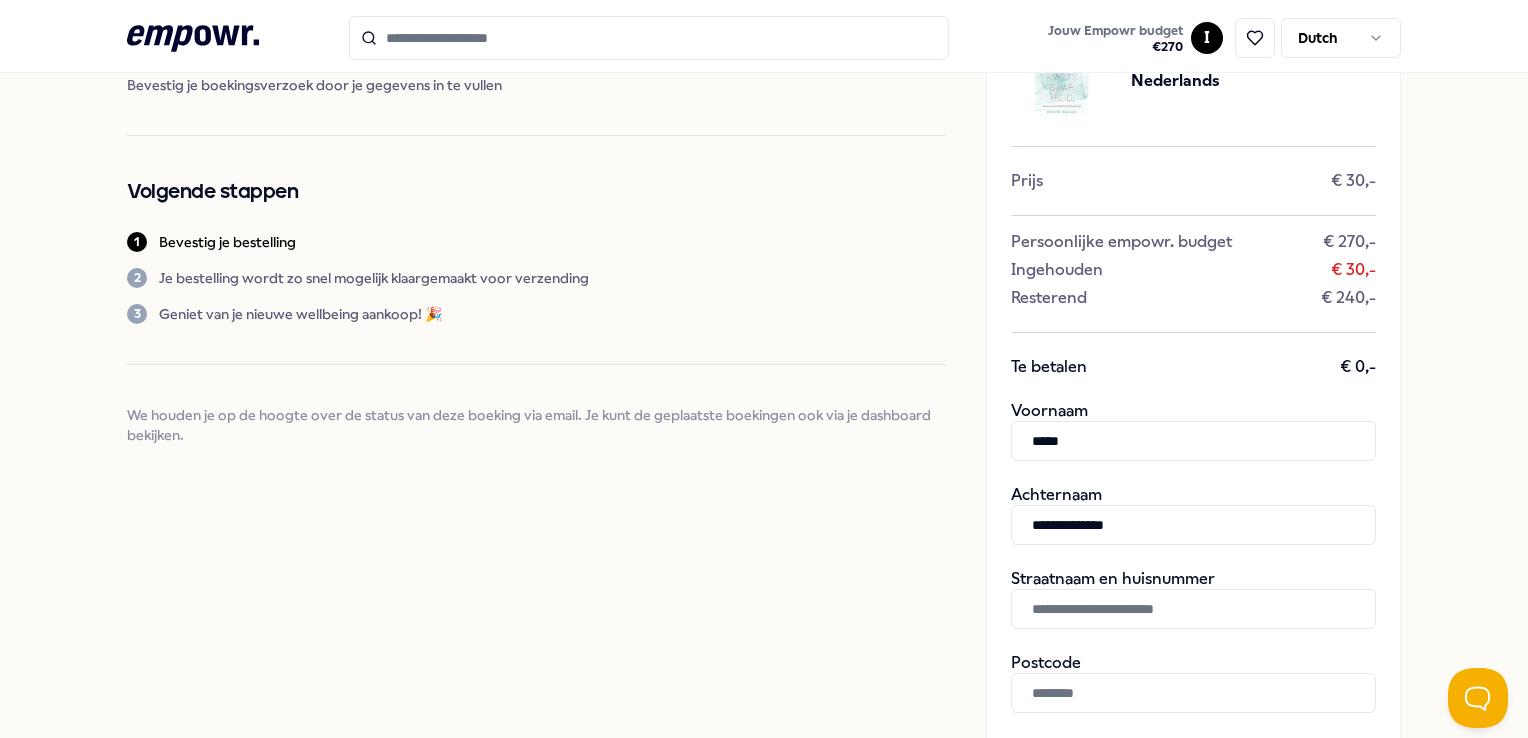 type on "**********" 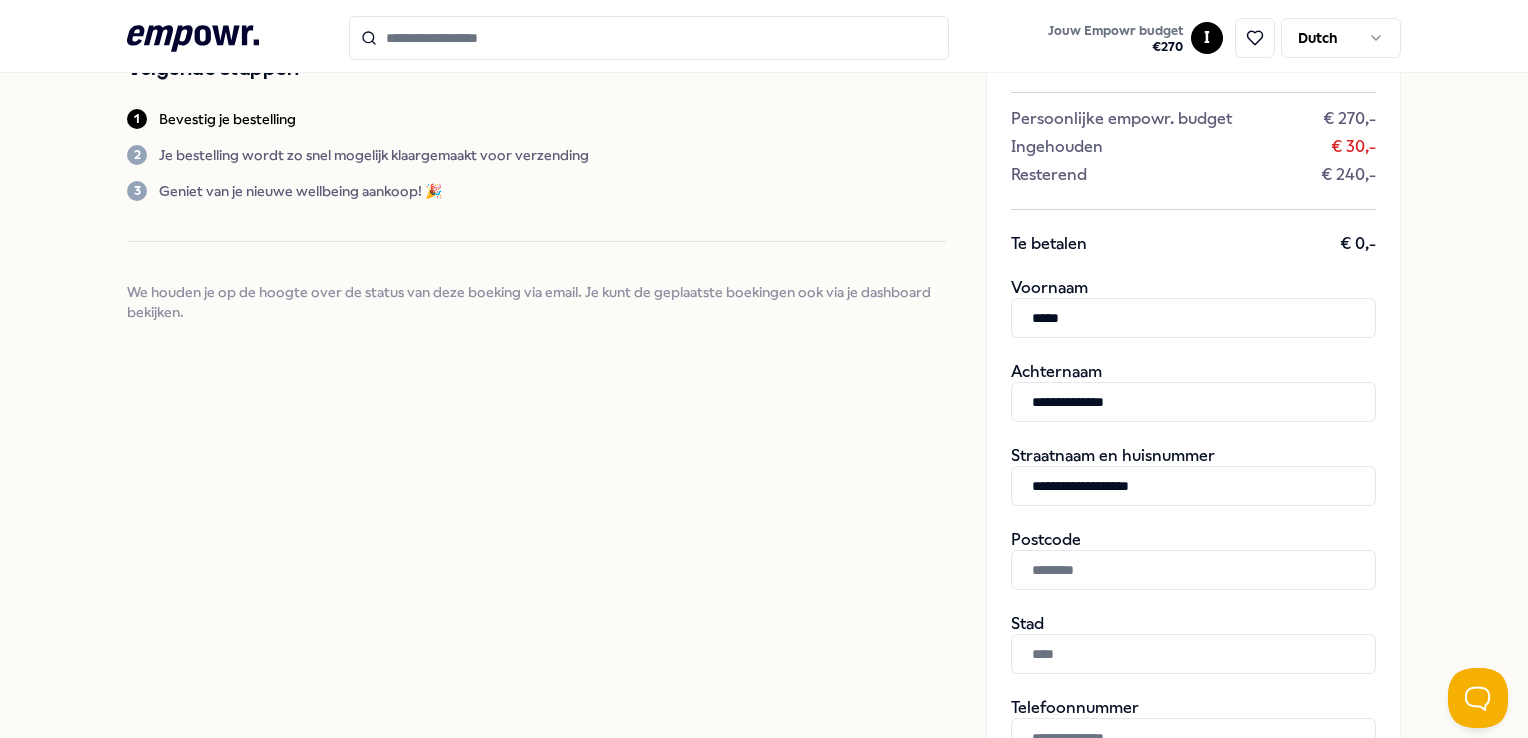 scroll, scrollTop: 428, scrollLeft: 0, axis: vertical 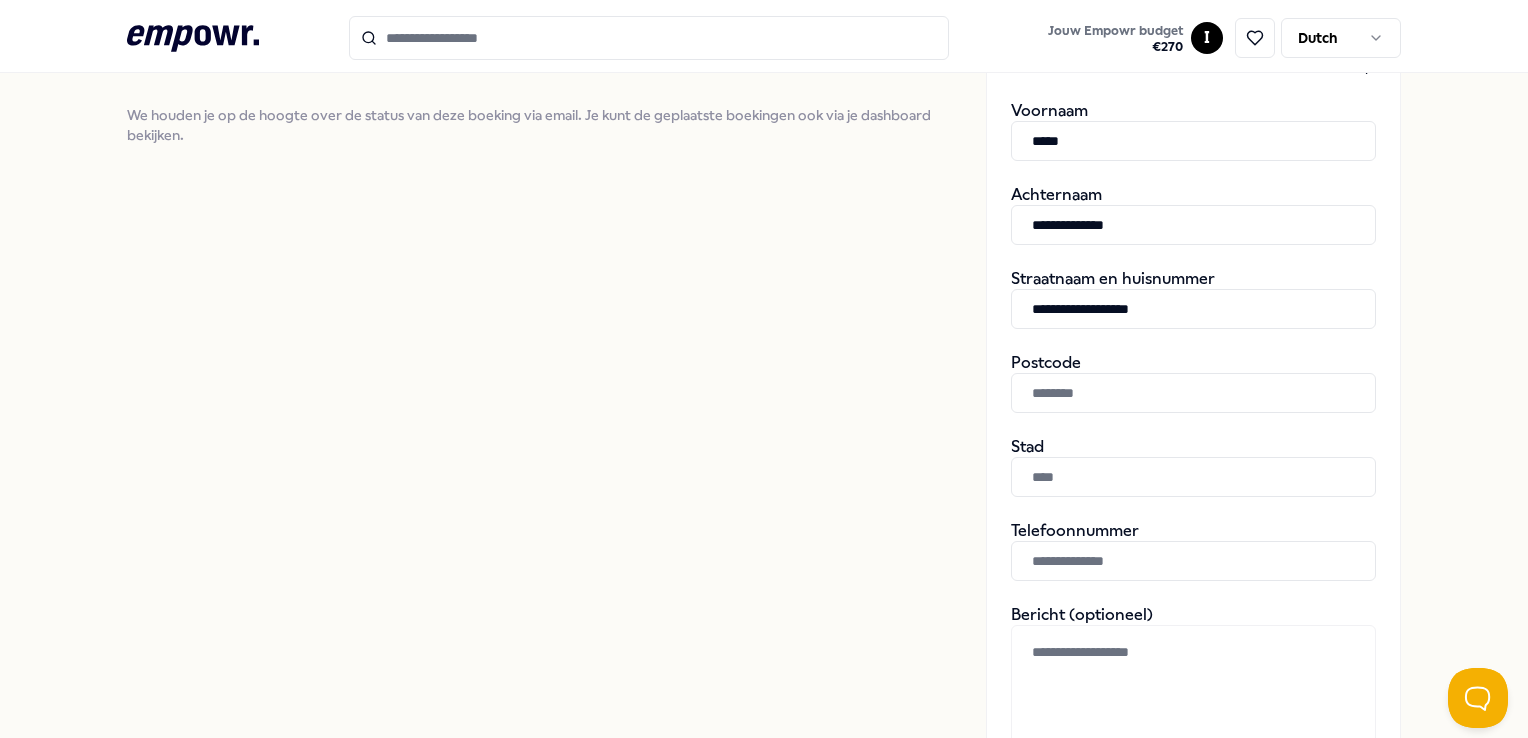 type on "**********" 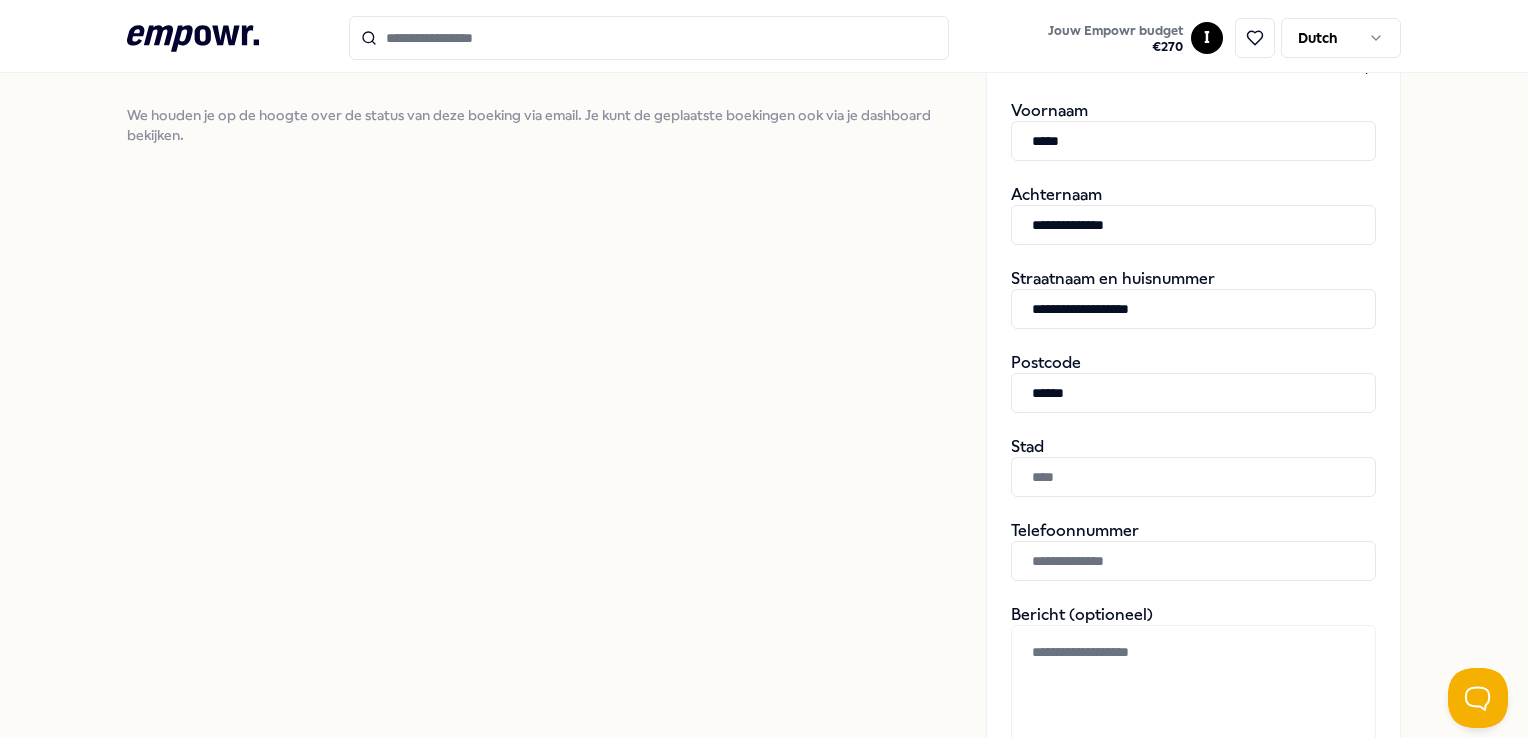 type on "******" 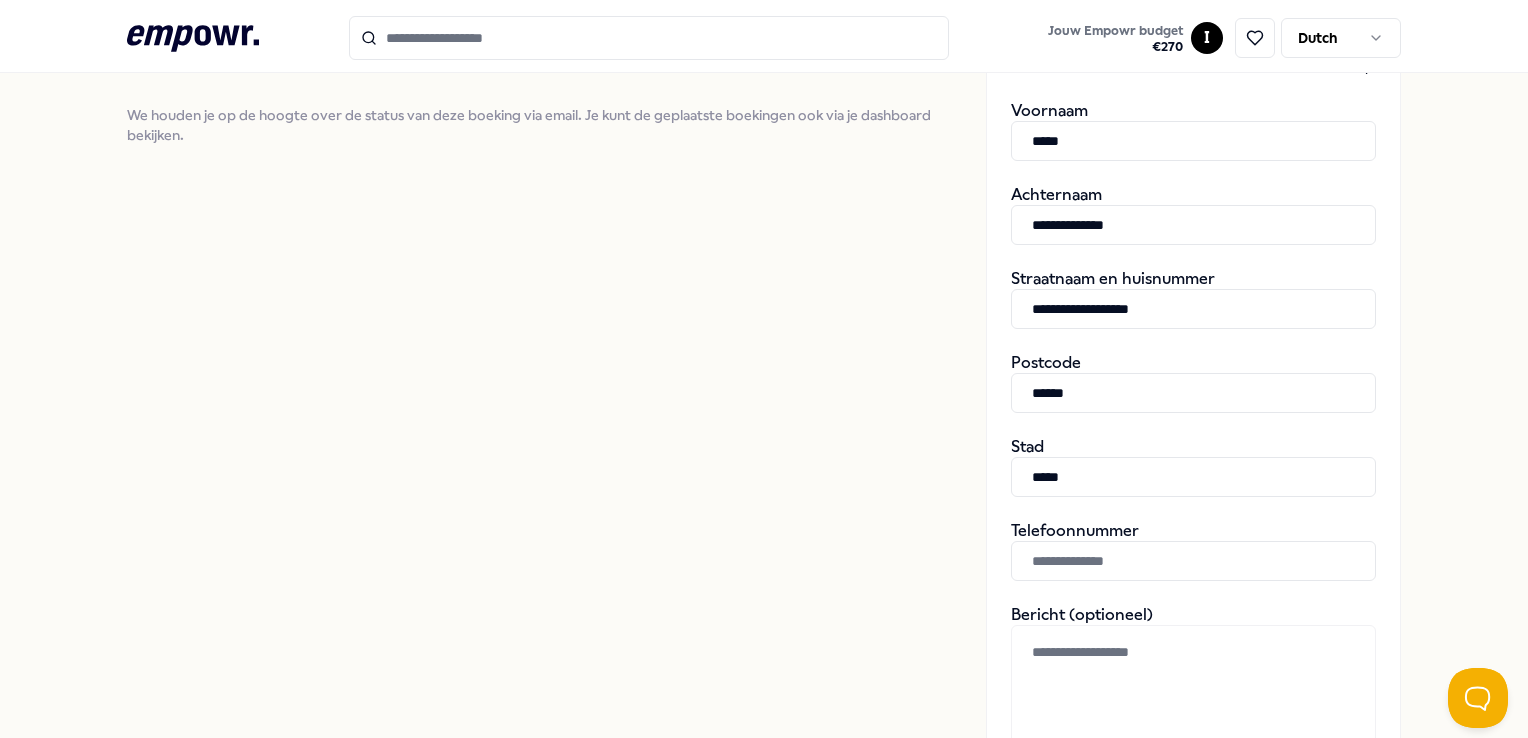type on "*****" 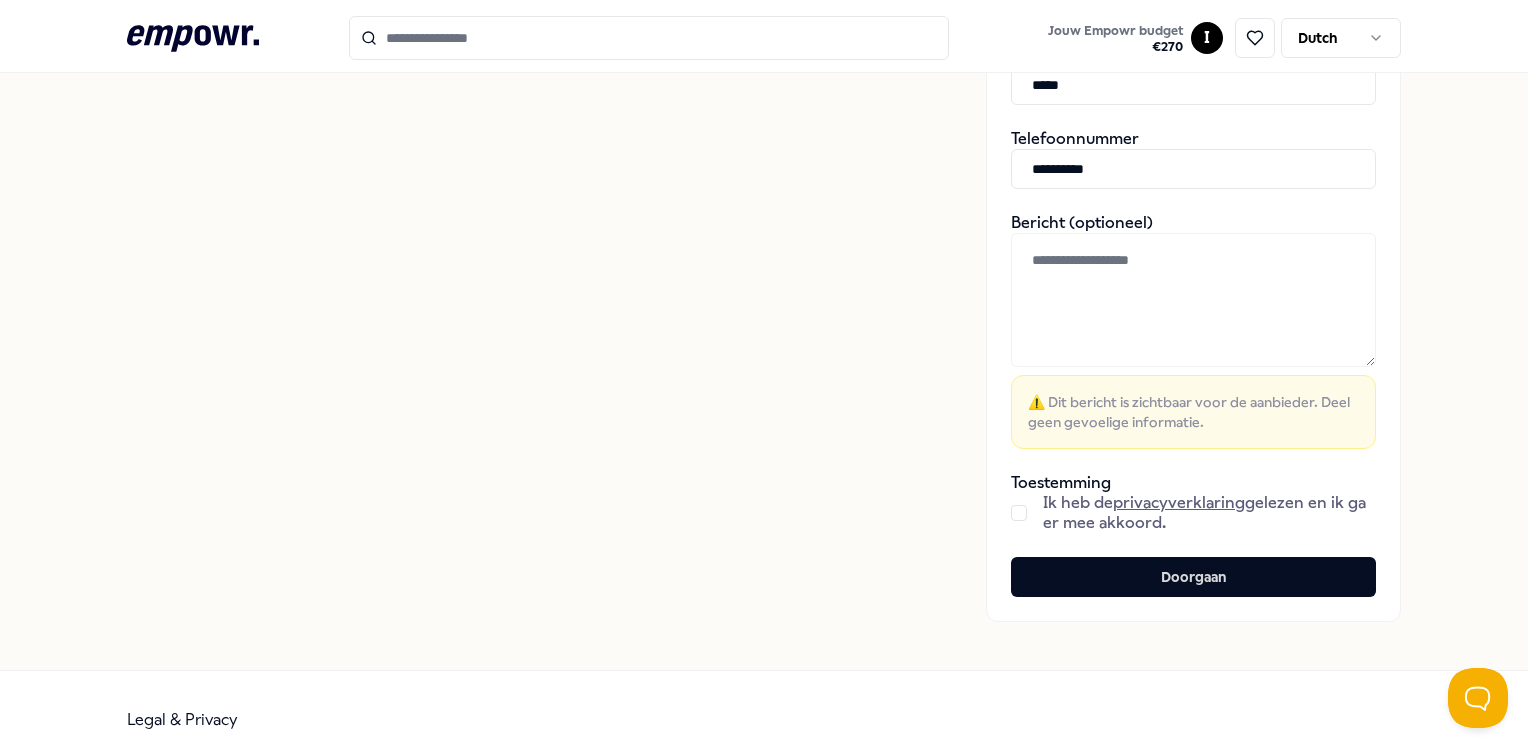 scroll, scrollTop: 828, scrollLeft: 0, axis: vertical 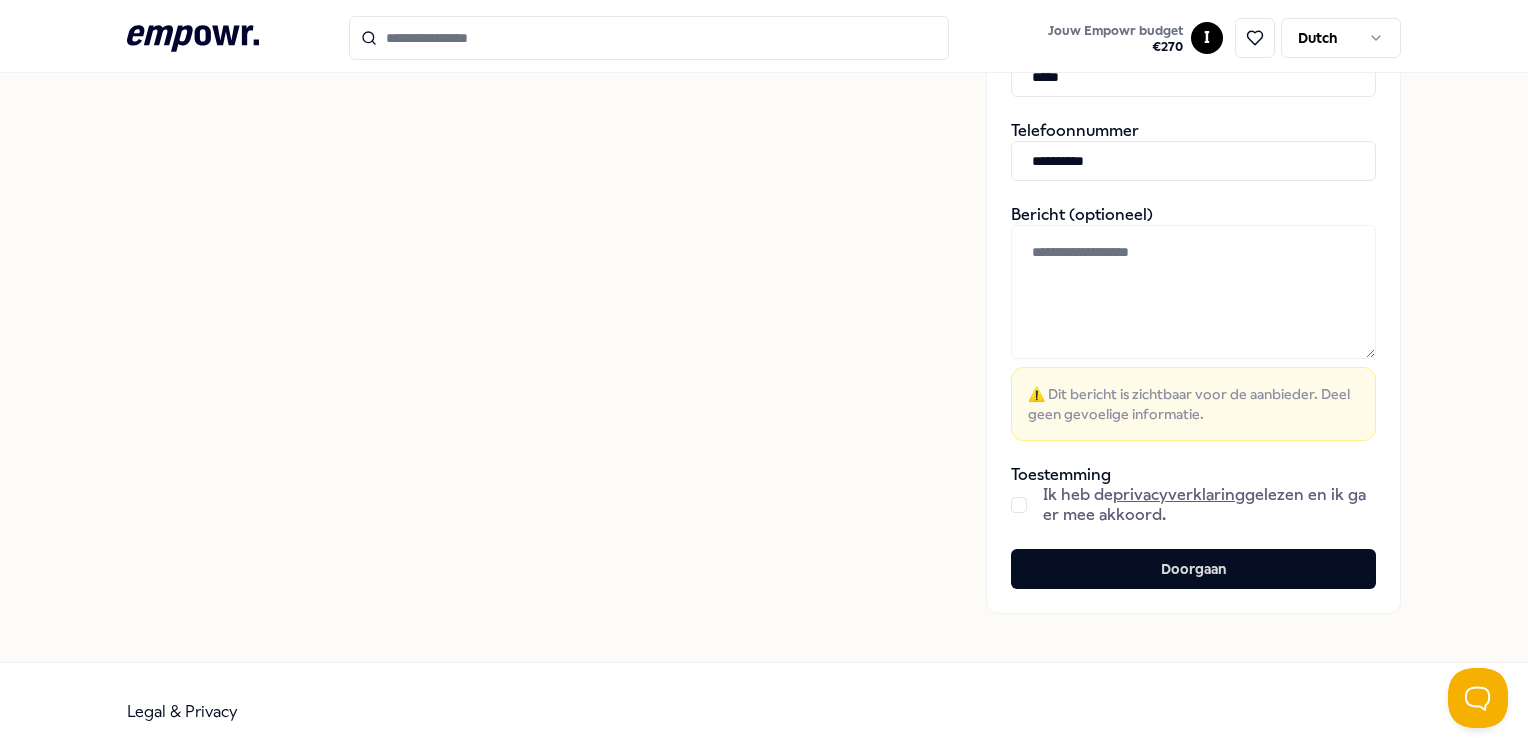 type on "**********" 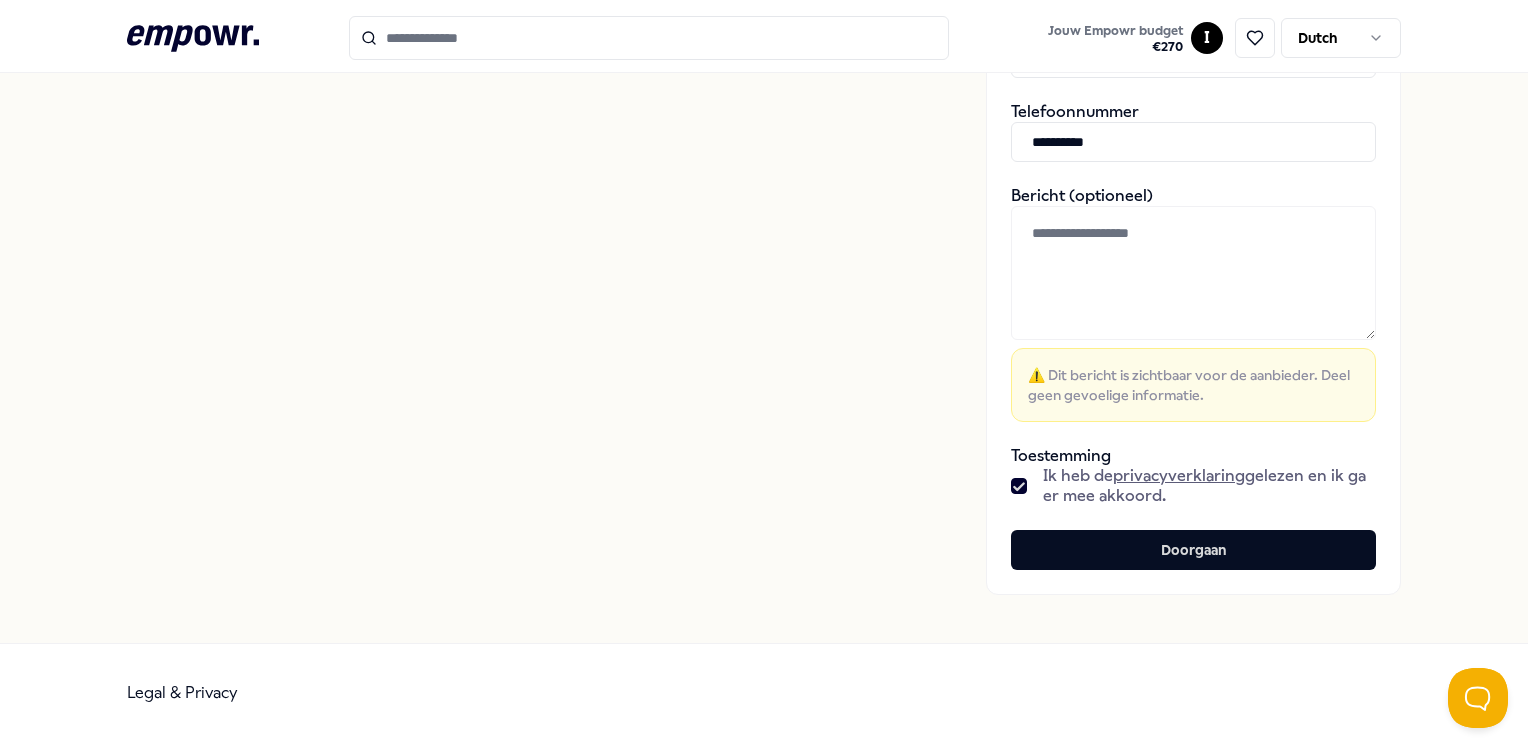 scroll, scrollTop: 848, scrollLeft: 0, axis: vertical 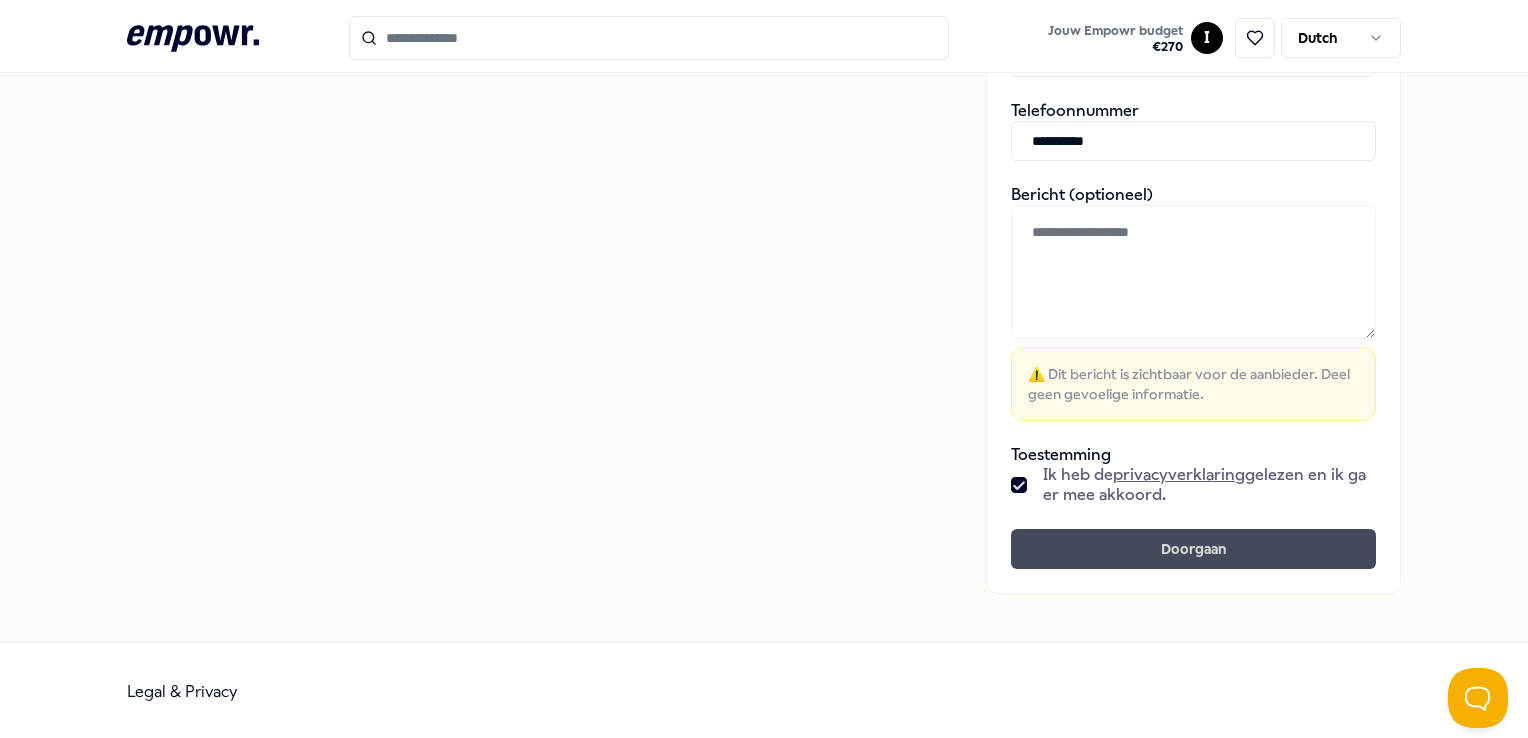 click on "Doorgaan" at bounding box center (1193, 549) 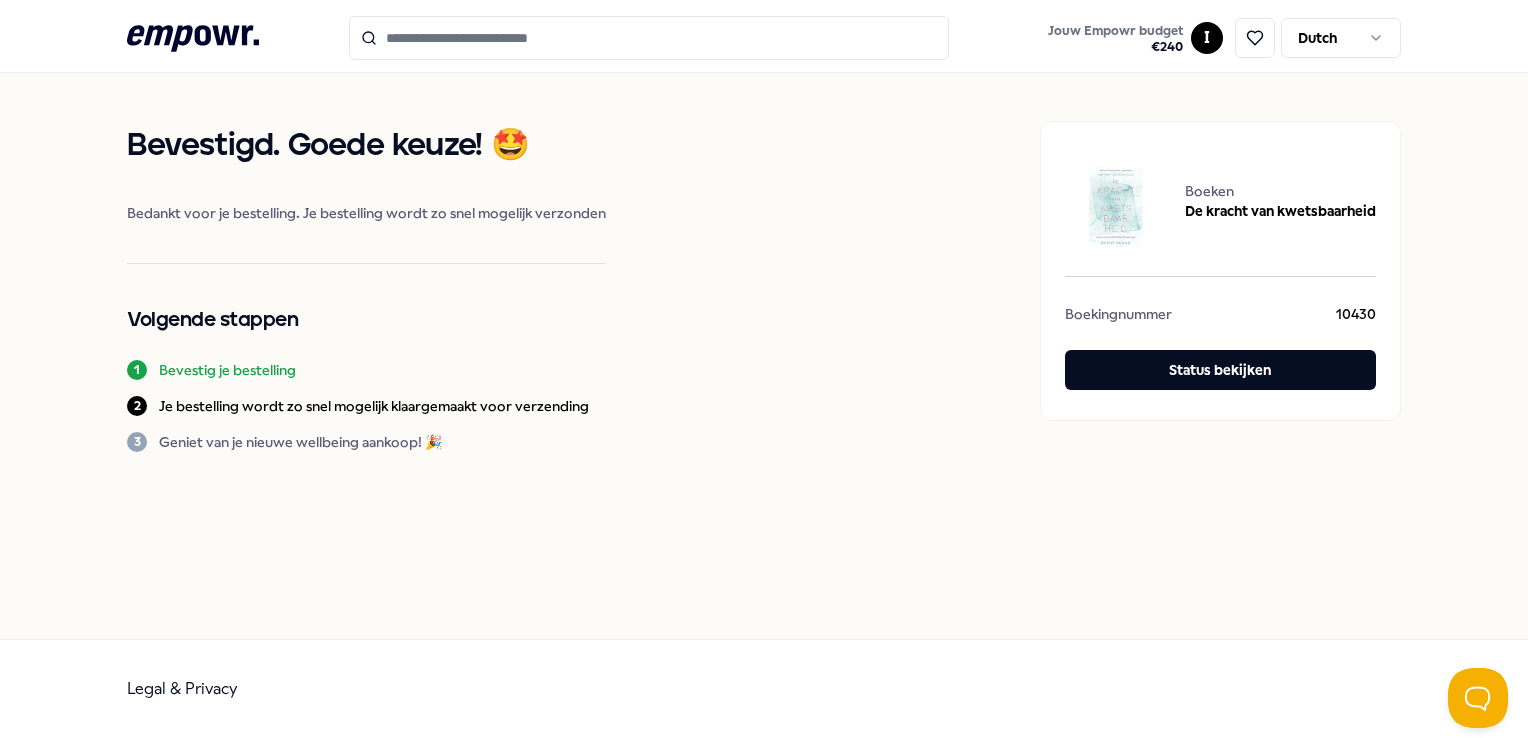 scroll, scrollTop: 0, scrollLeft: 0, axis: both 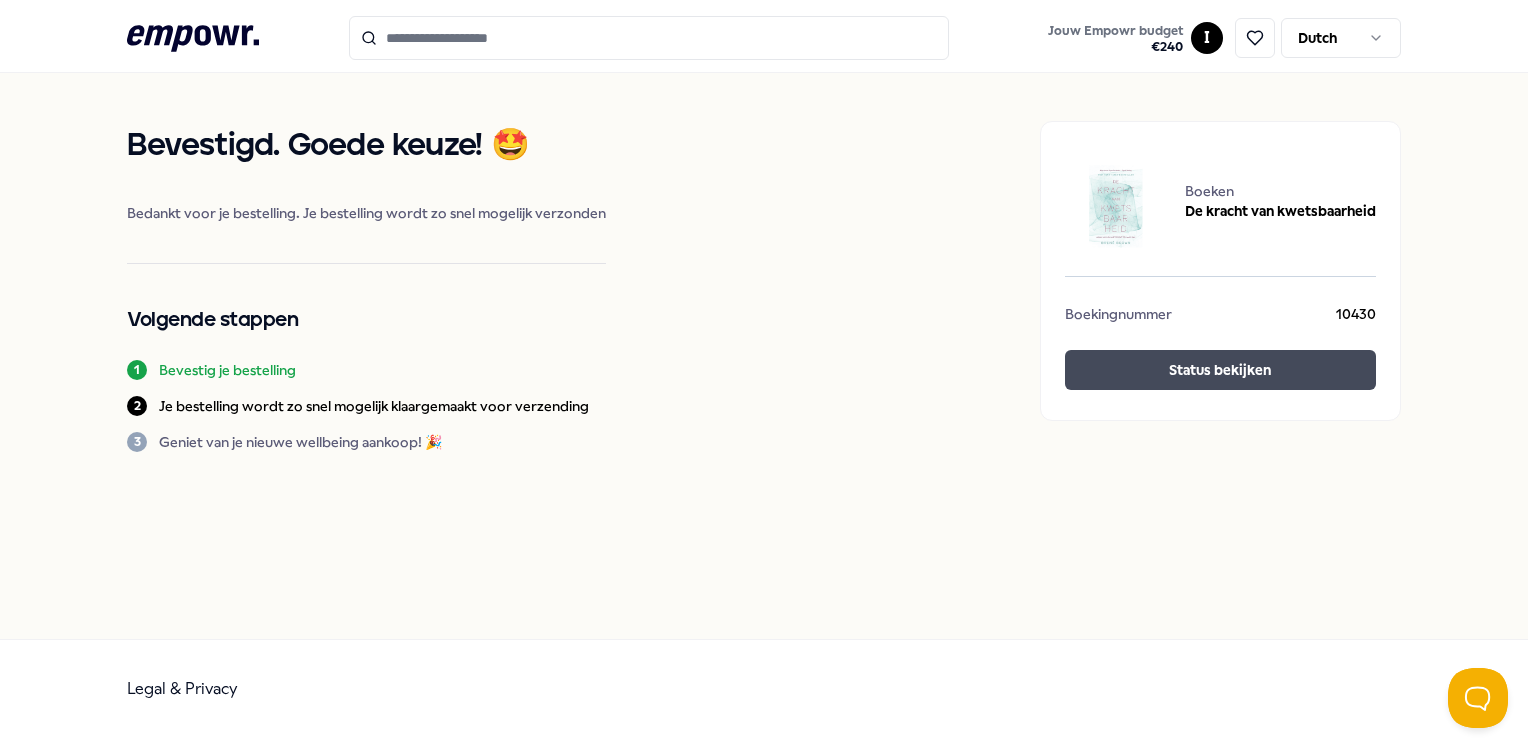 click on "Status bekijken" at bounding box center [1220, 370] 